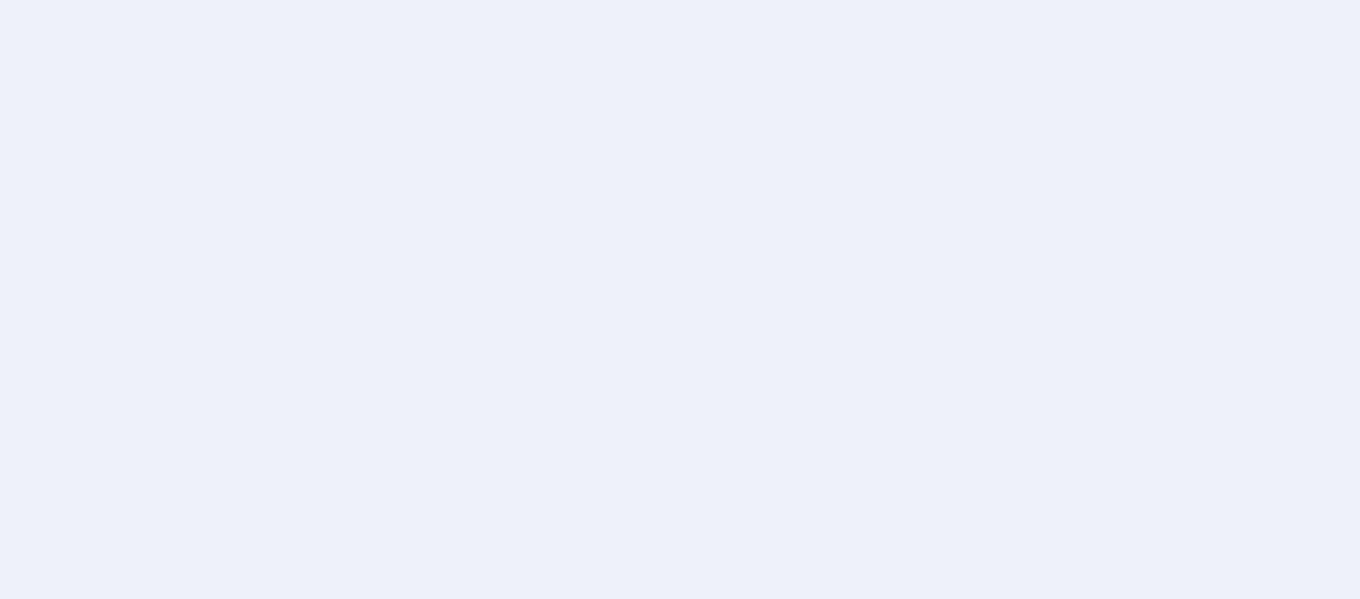 scroll, scrollTop: 0, scrollLeft: 0, axis: both 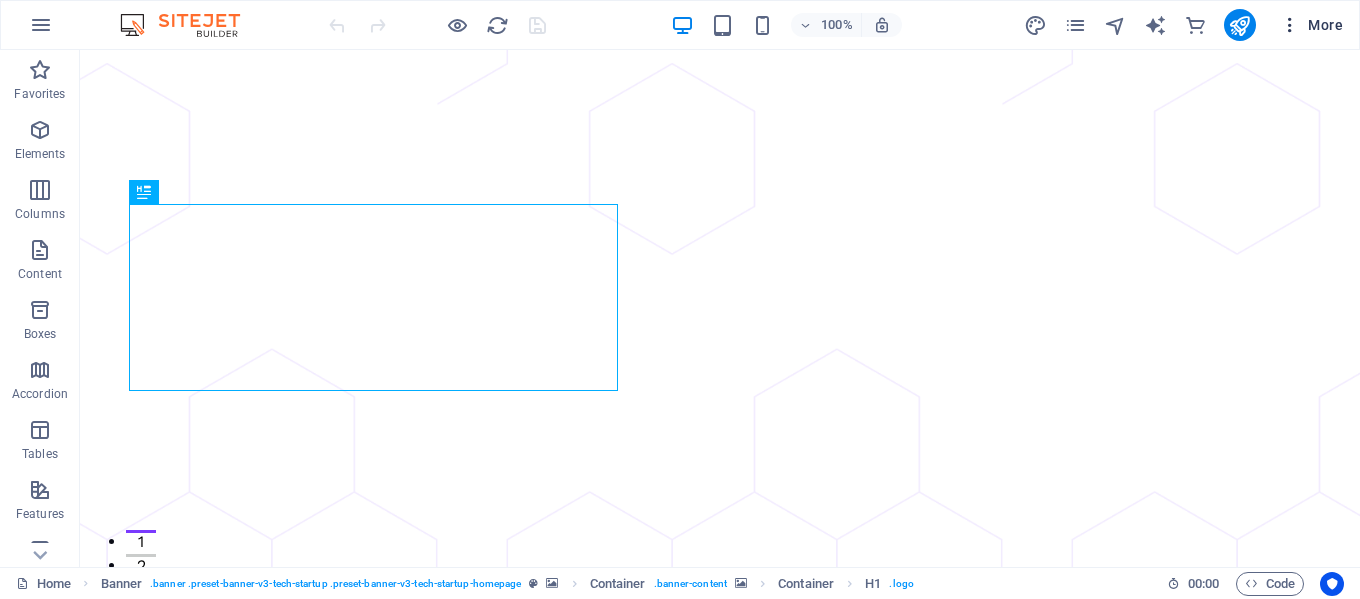 click at bounding box center [1290, 25] 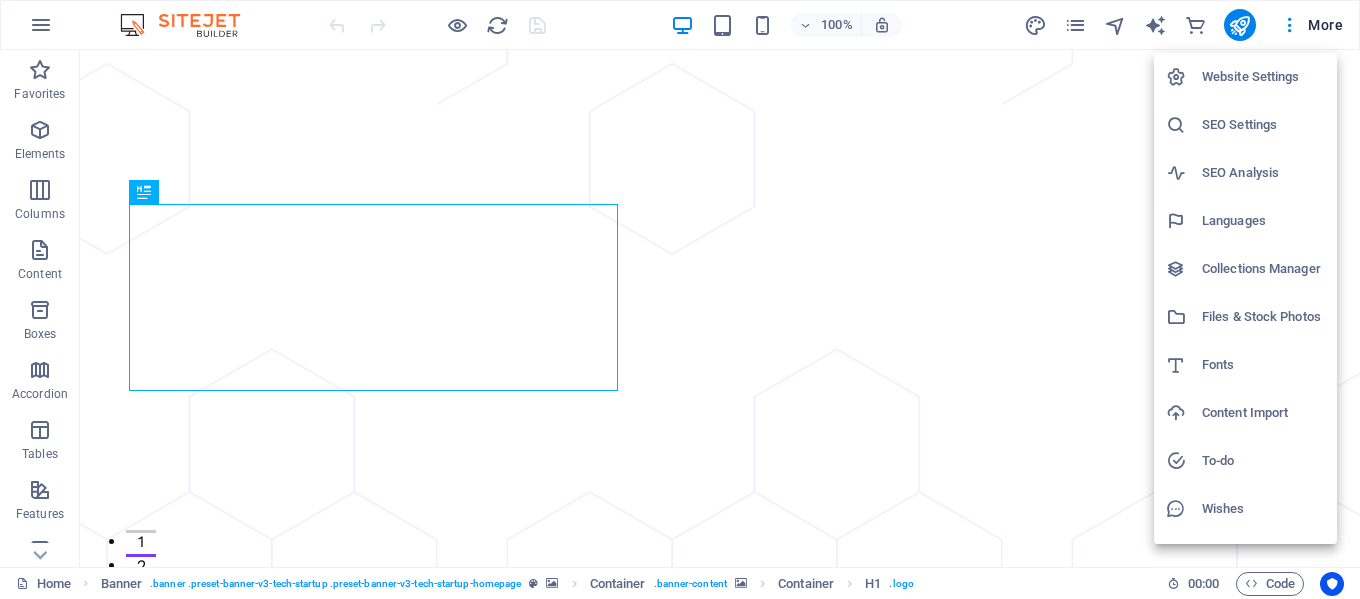 click on "Fonts" at bounding box center (1263, 365) 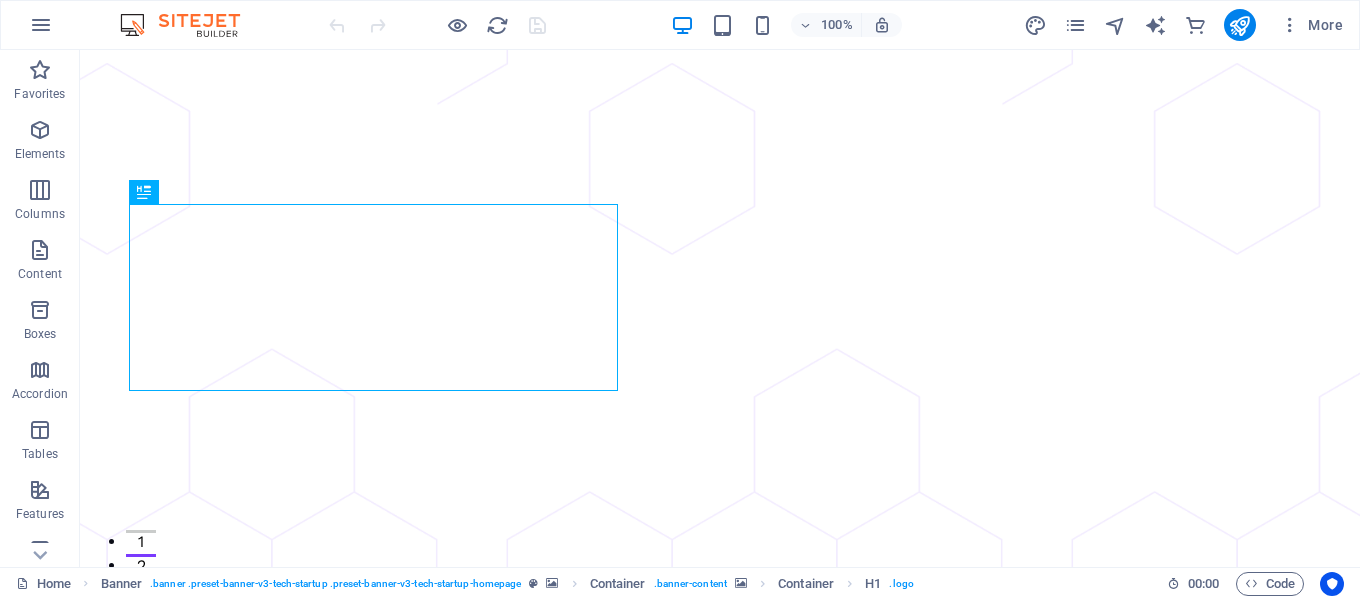 select on "popularity" 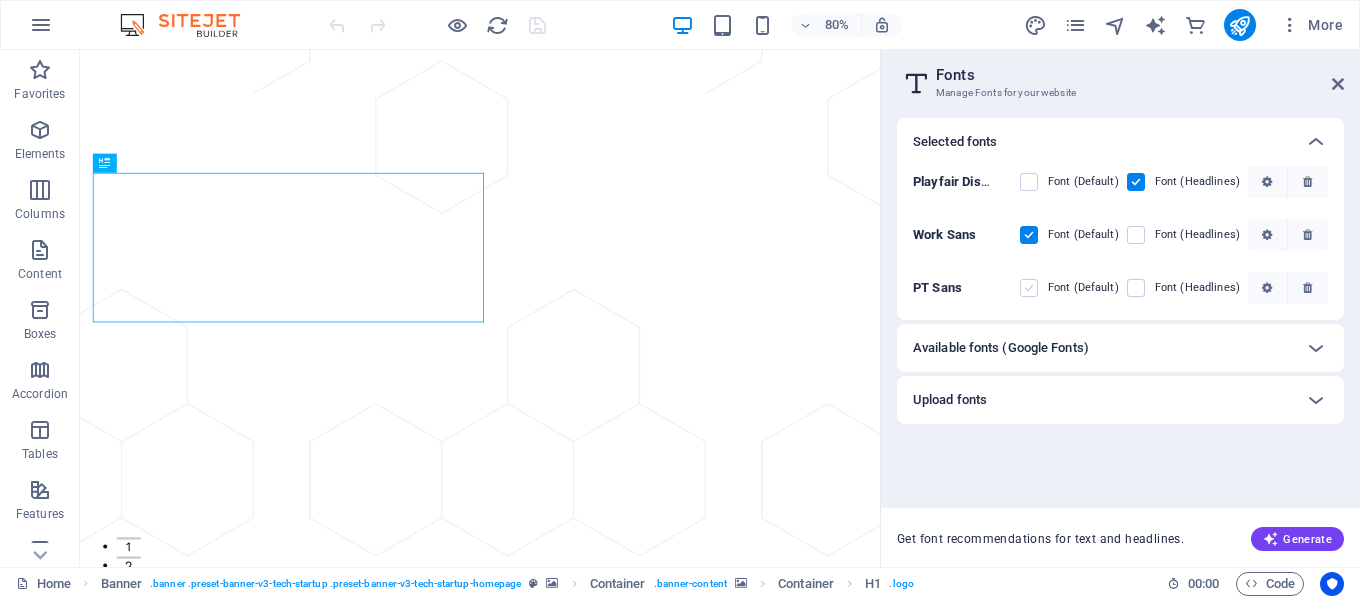 click at bounding box center (1029, 288) 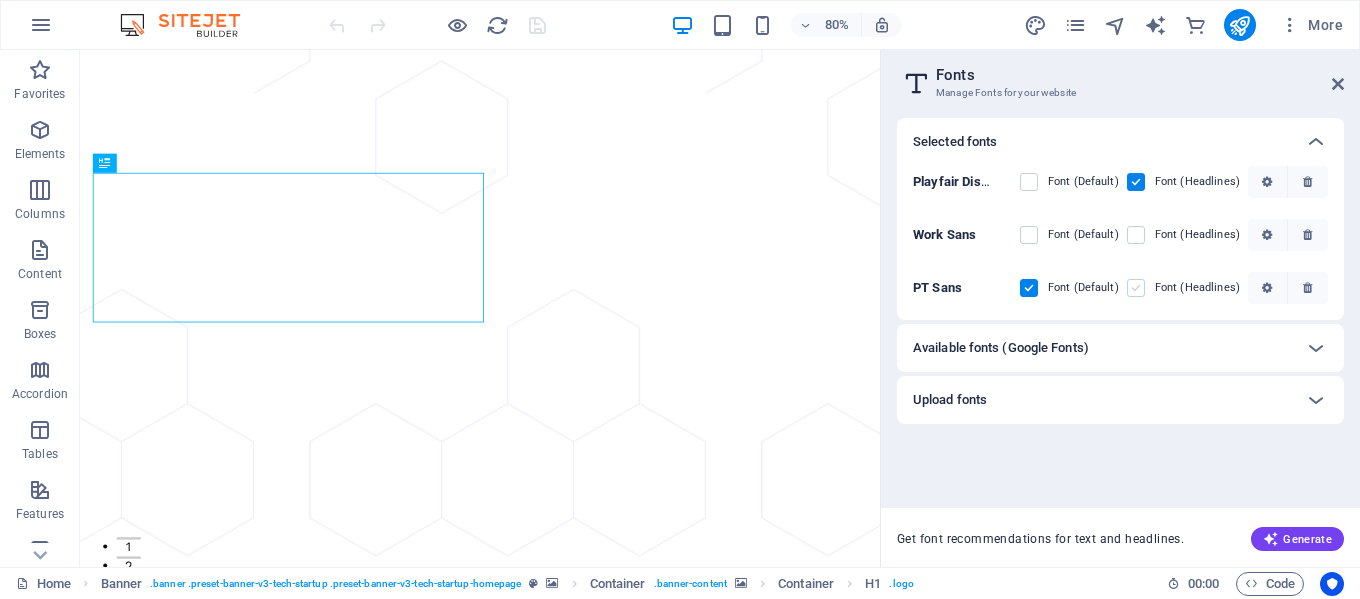 click at bounding box center (1136, 288) 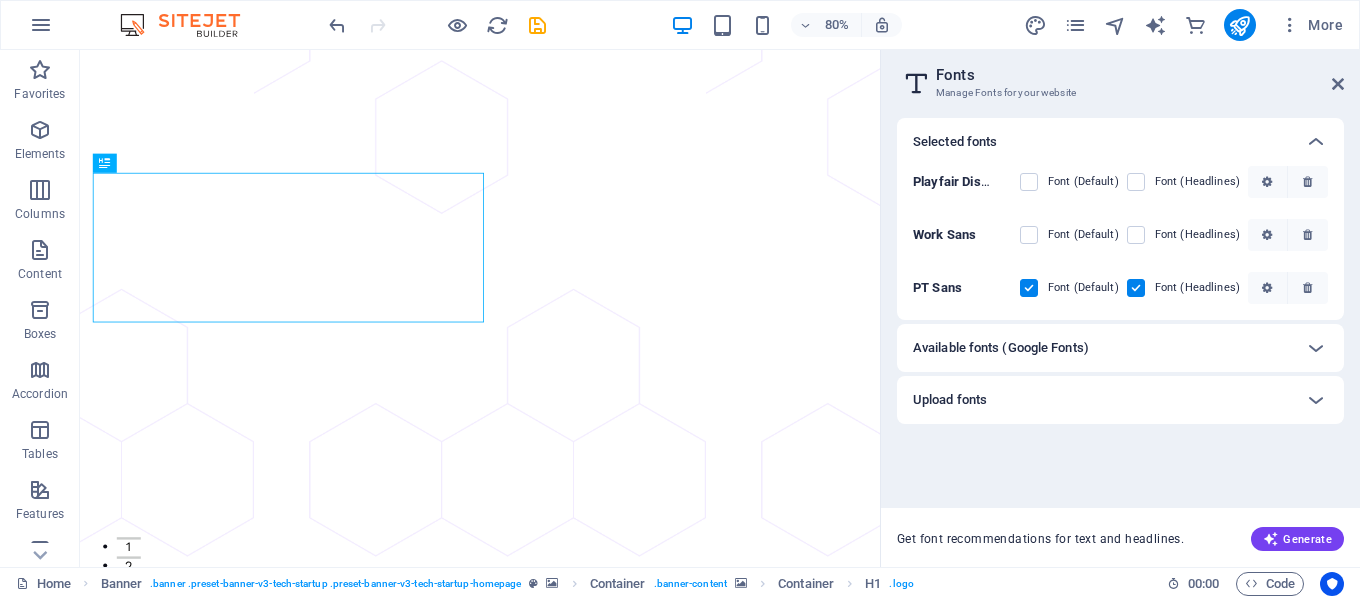 click at bounding box center (1136, 288) 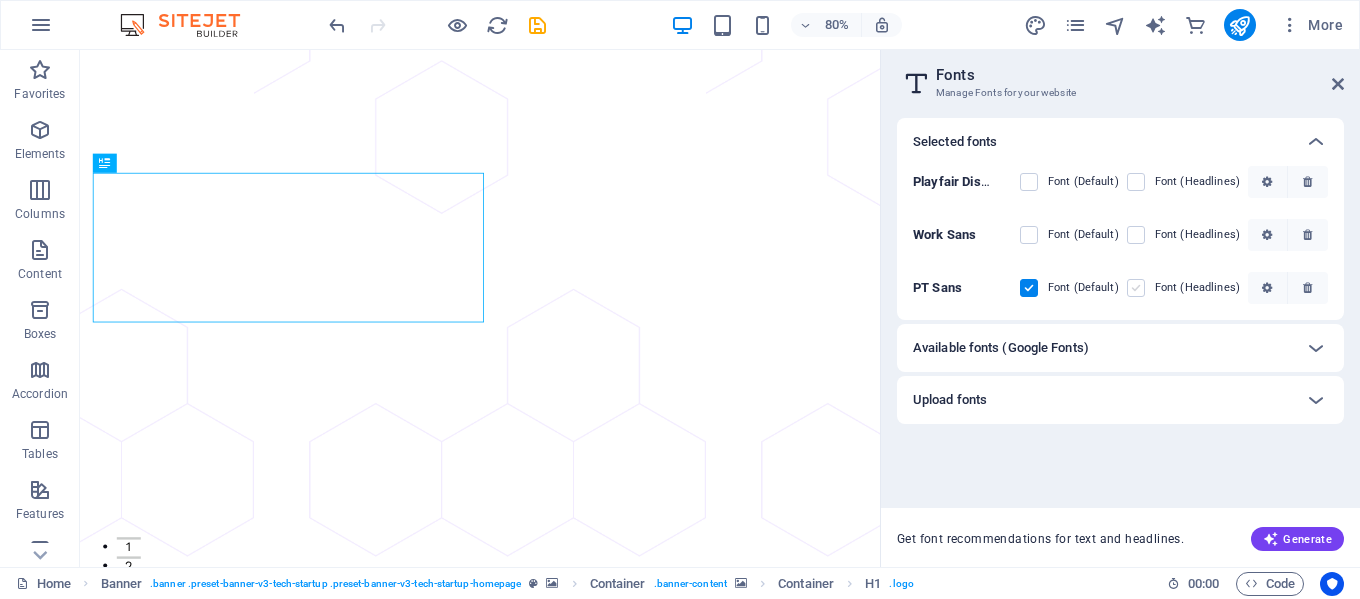click at bounding box center (1136, 288) 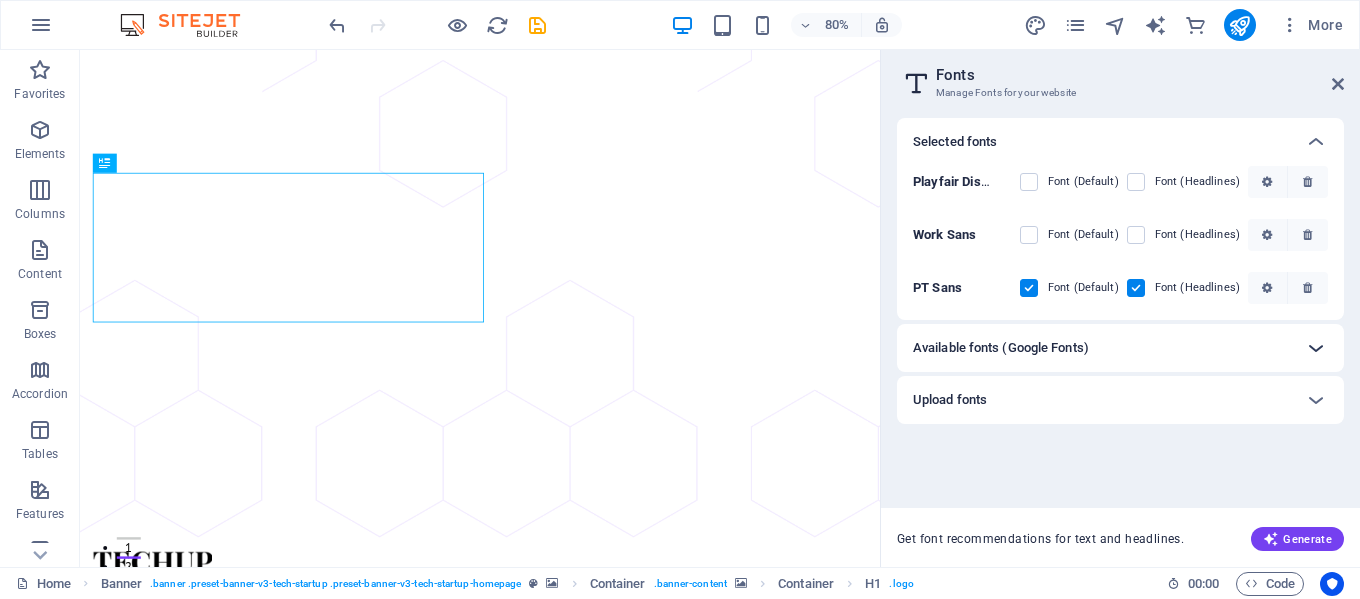click at bounding box center [1316, 348] 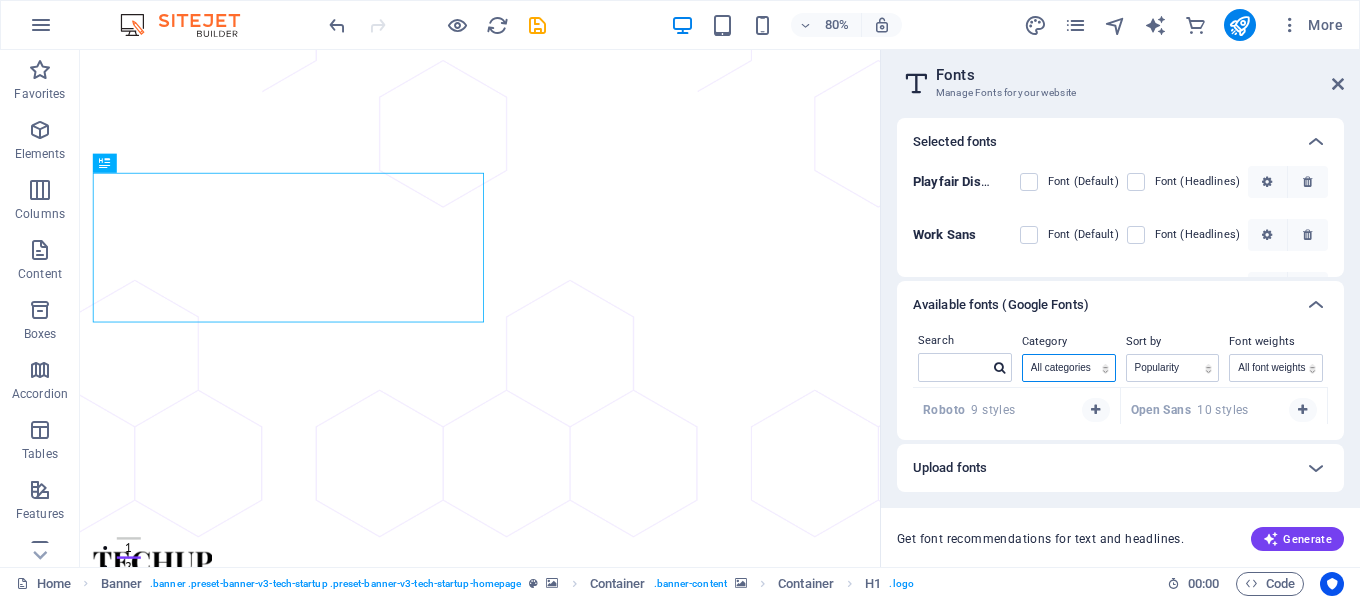 click on "All categories serif display monospace sans-serif handwriting" at bounding box center [1069, 368] 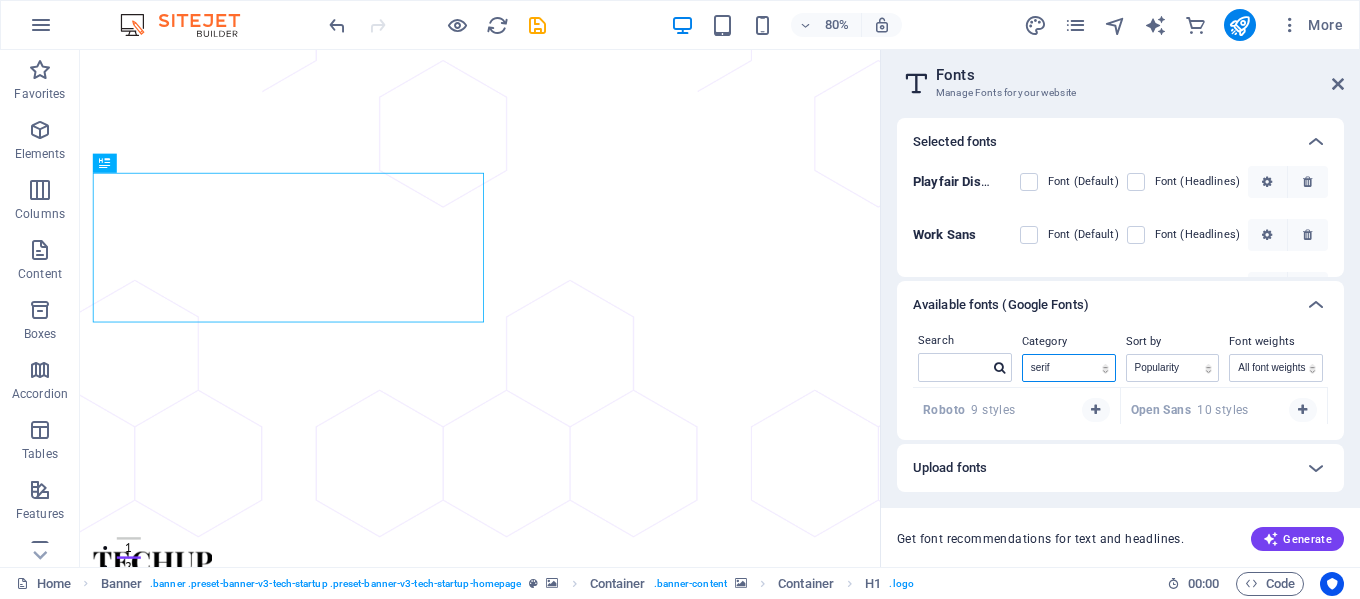 click on "All categories serif display monospace sans-serif handwriting" at bounding box center [1069, 368] 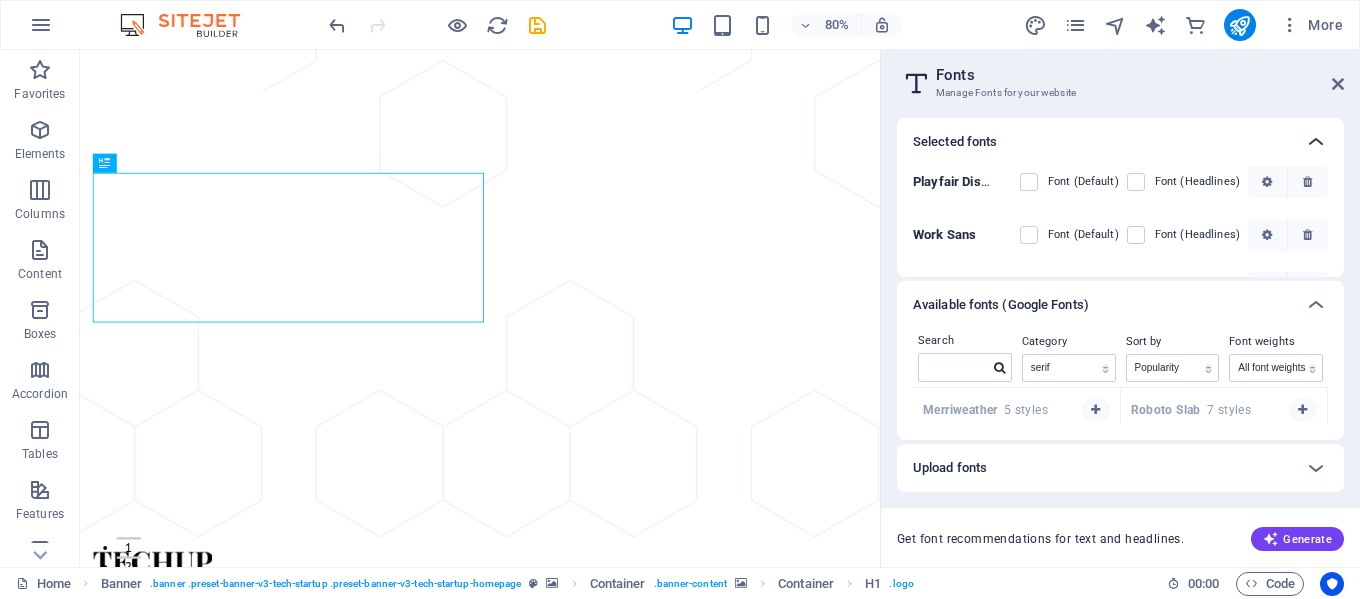 click at bounding box center [1316, 142] 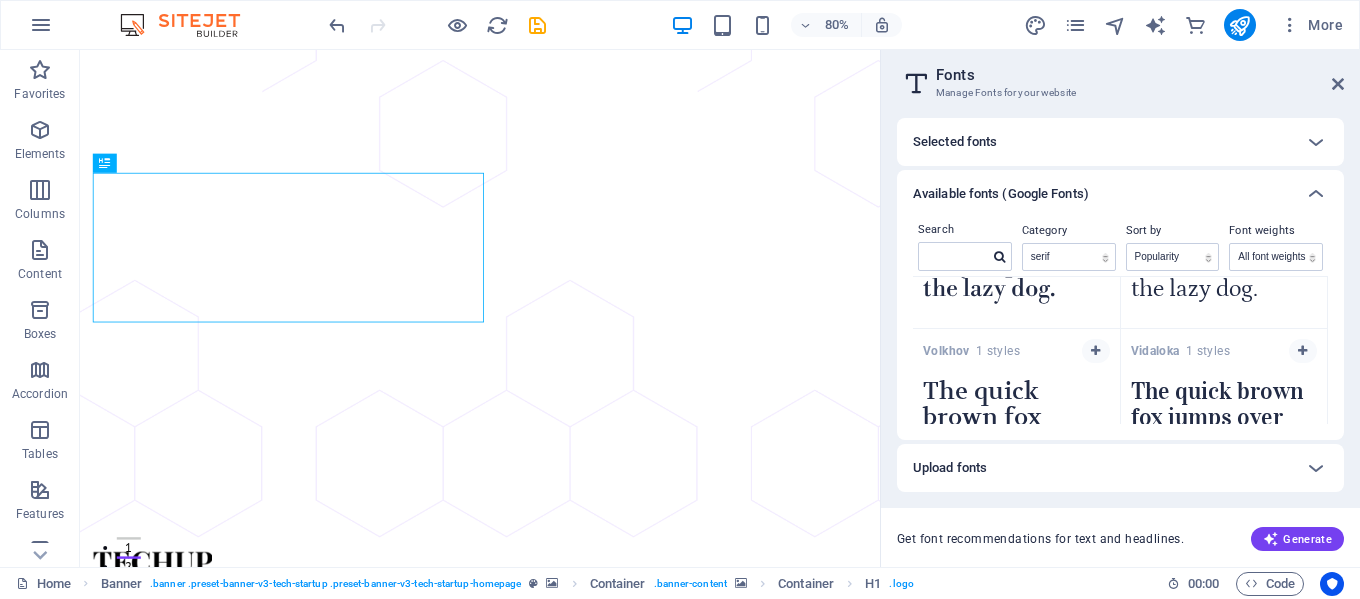 scroll, scrollTop: 6180, scrollLeft: 0, axis: vertical 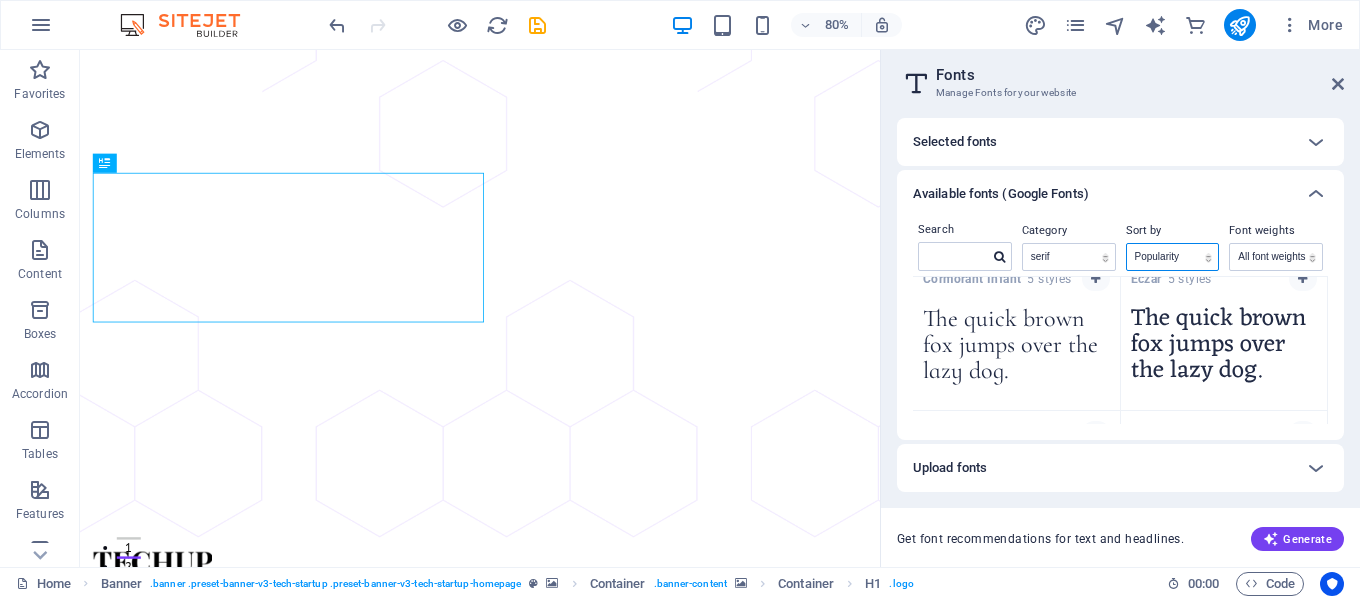 click on "Name Category Popularity" at bounding box center [1173, 257] 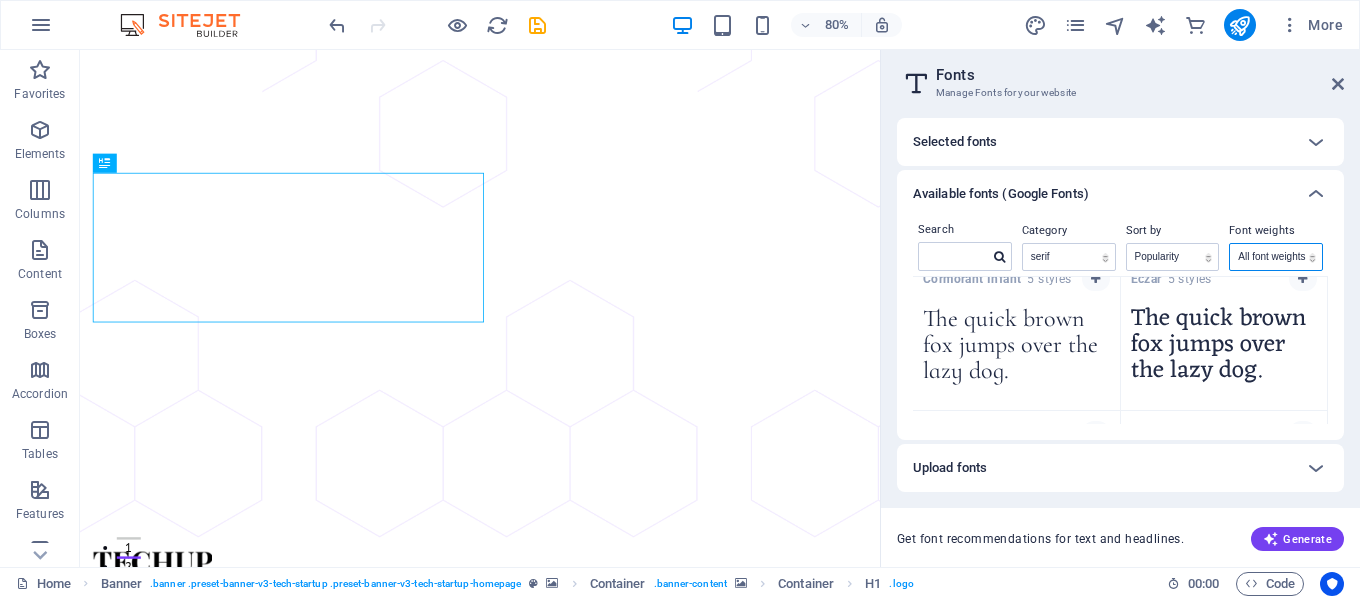 click on "All font weights 100 100italic 200 200italic 300 300italic 500 500italic 600 600italic 700 700italic 800 800italic 900 900italic italic regular" at bounding box center (1276, 257) 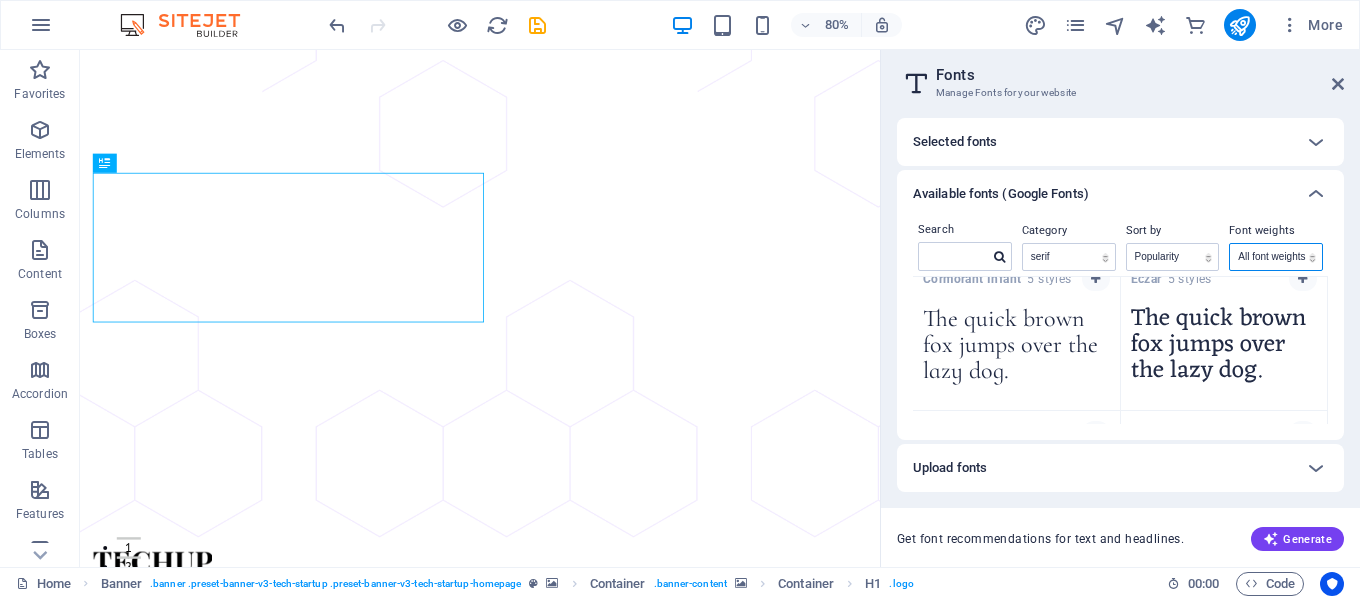 click on "All font weights 100 100italic 200 200italic 300 300italic 500 500italic 600 600italic 700 700italic 800 800italic 900 900italic italic regular" at bounding box center (1276, 257) 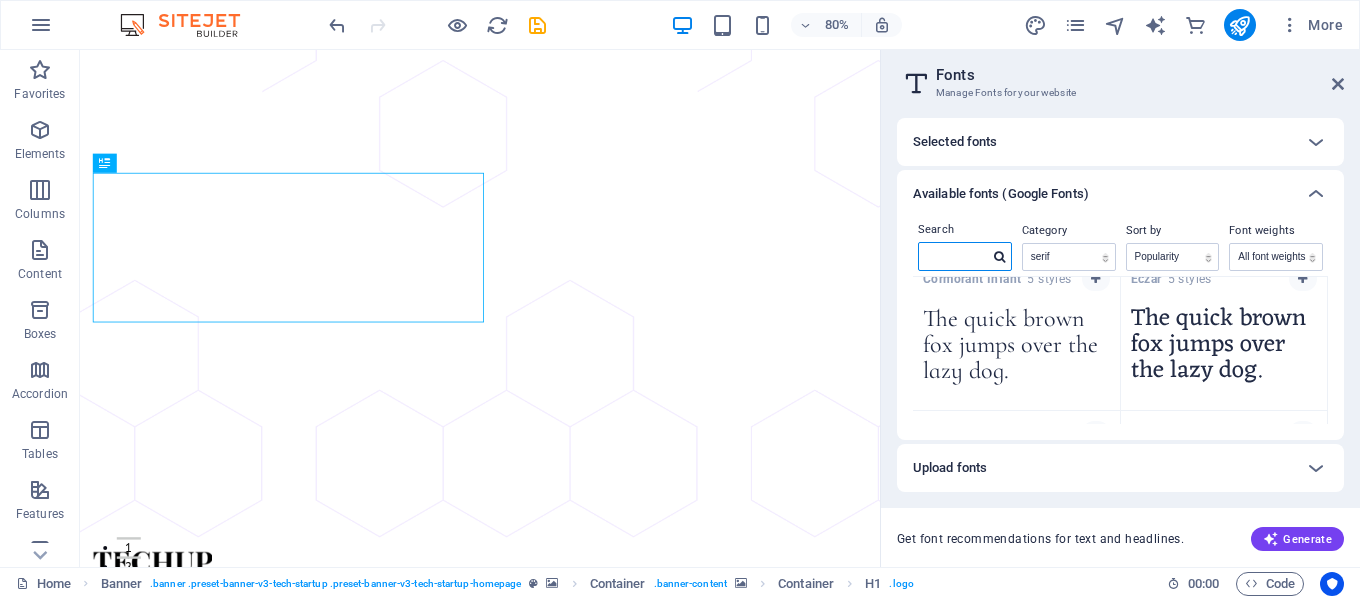 click at bounding box center (954, 256) 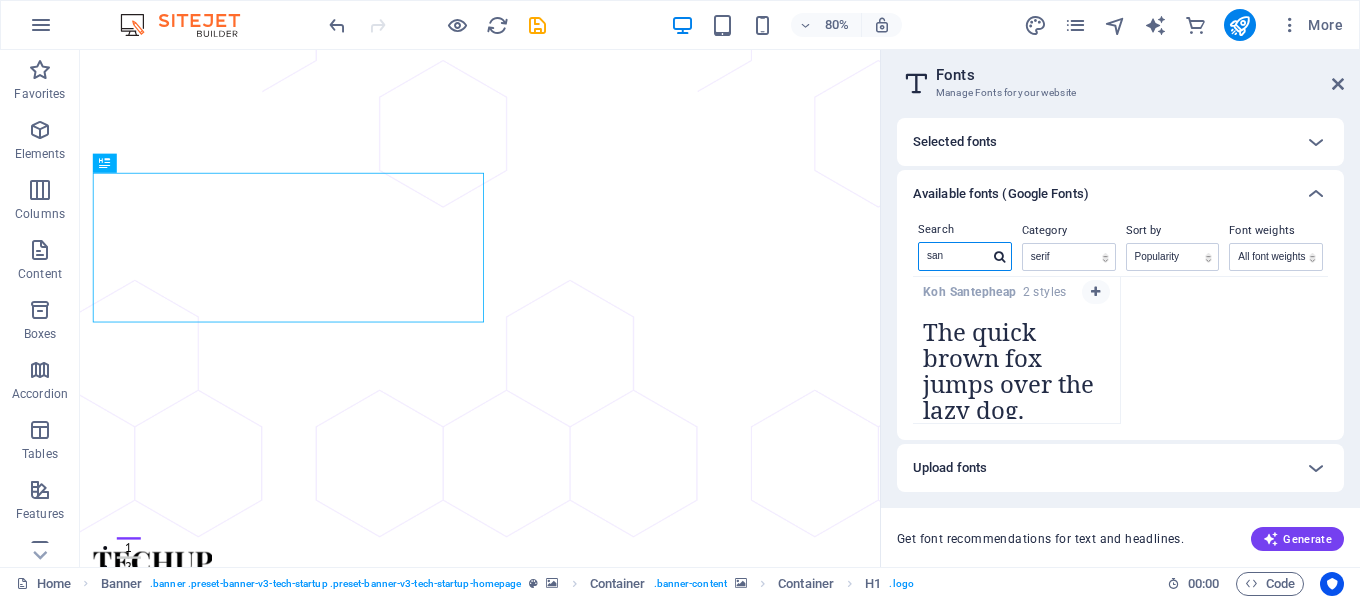 scroll, scrollTop: 0, scrollLeft: 0, axis: both 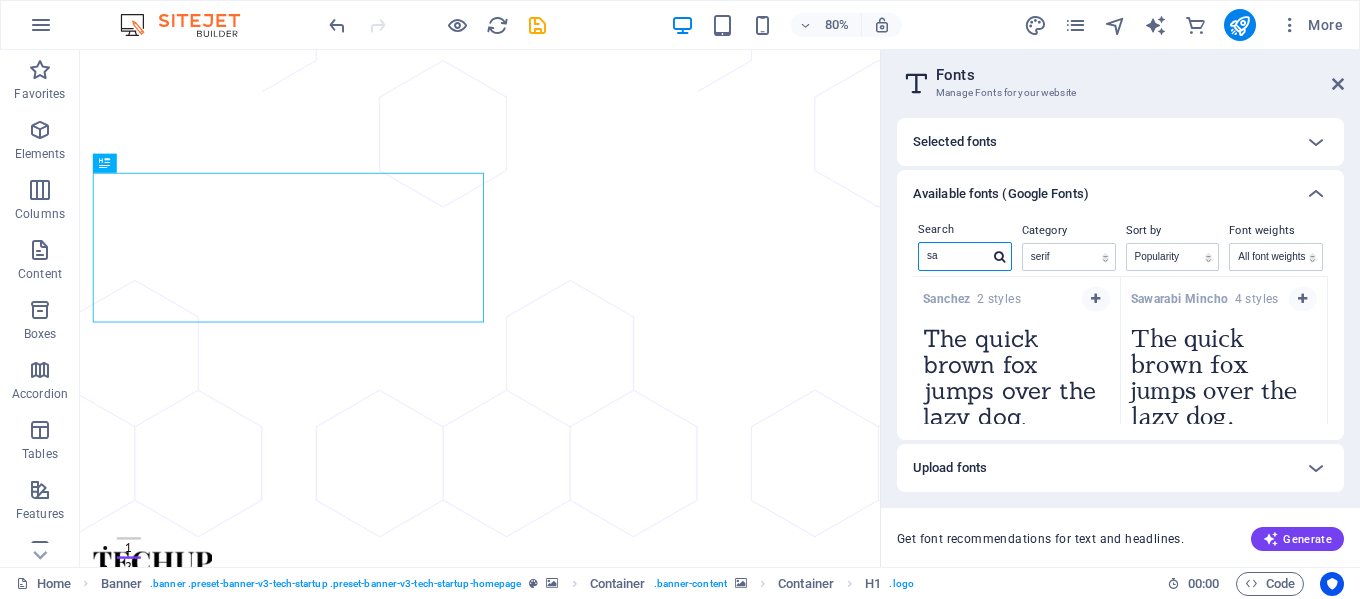 type on "s" 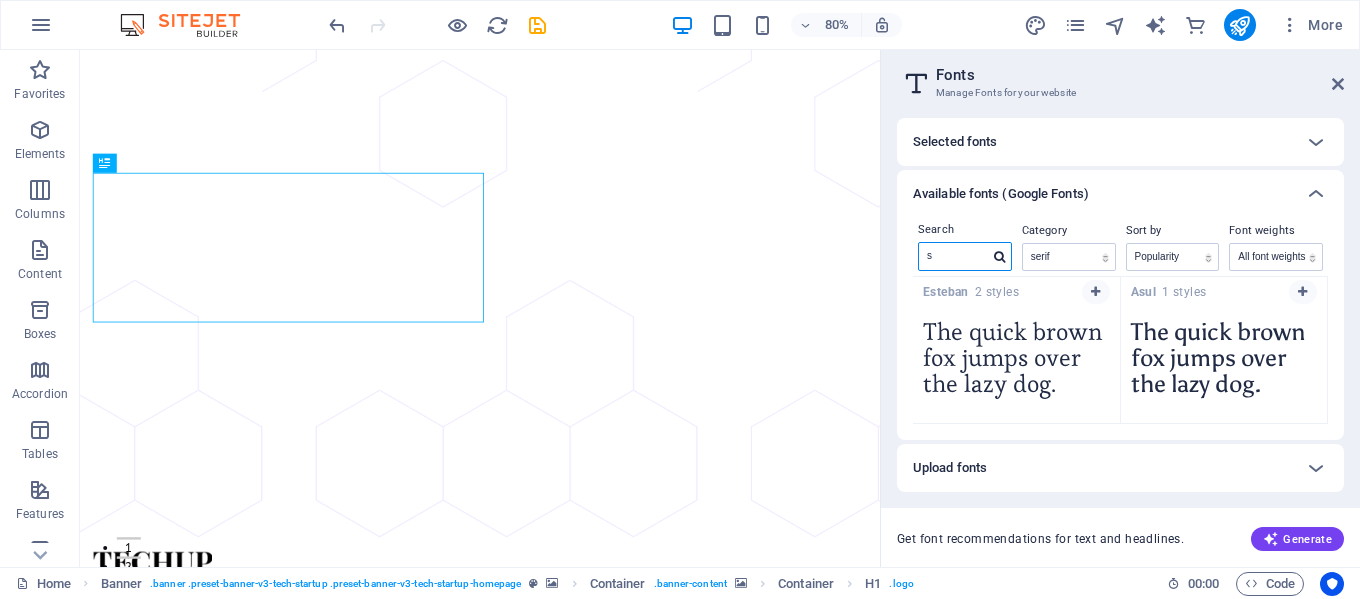scroll, scrollTop: 6513, scrollLeft: 0, axis: vertical 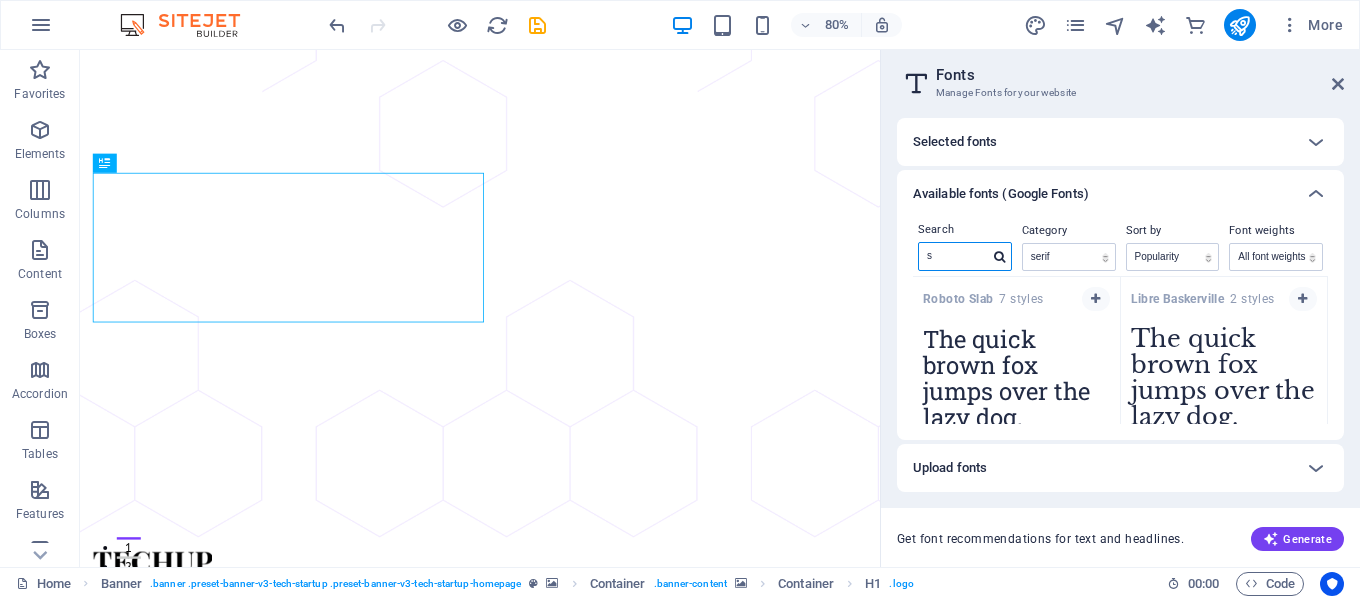 type on "s" 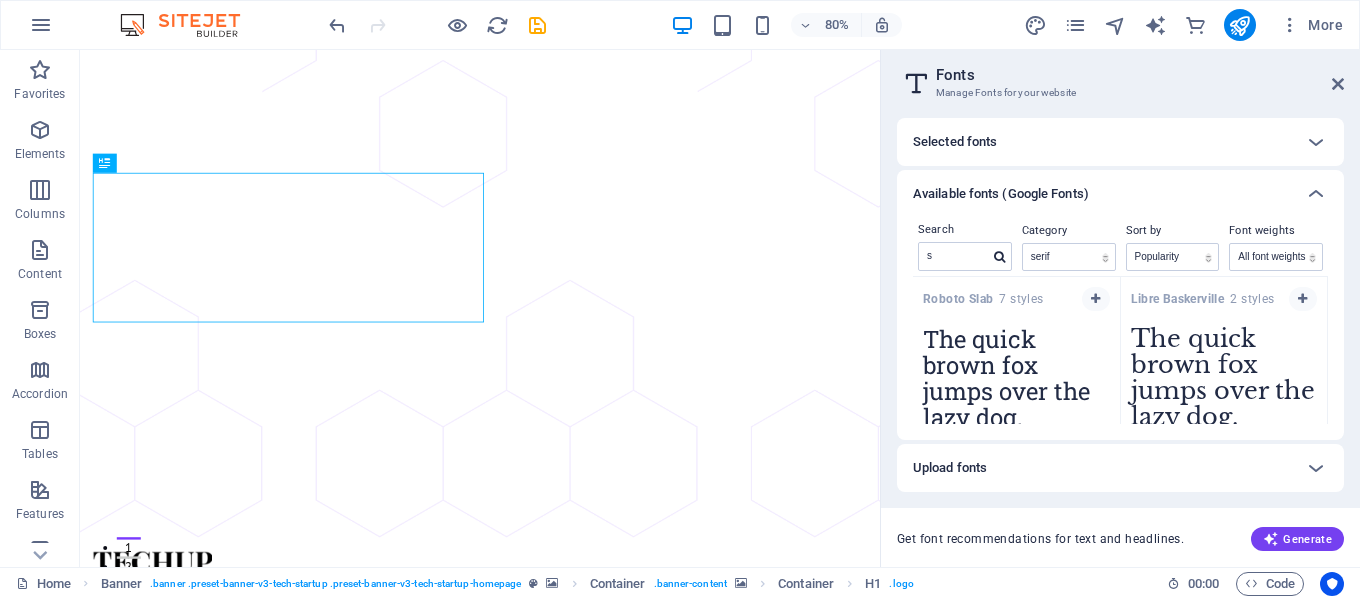 click on "The quick brown fox jumps over the lazy dog." at bounding box center (1016, 371) 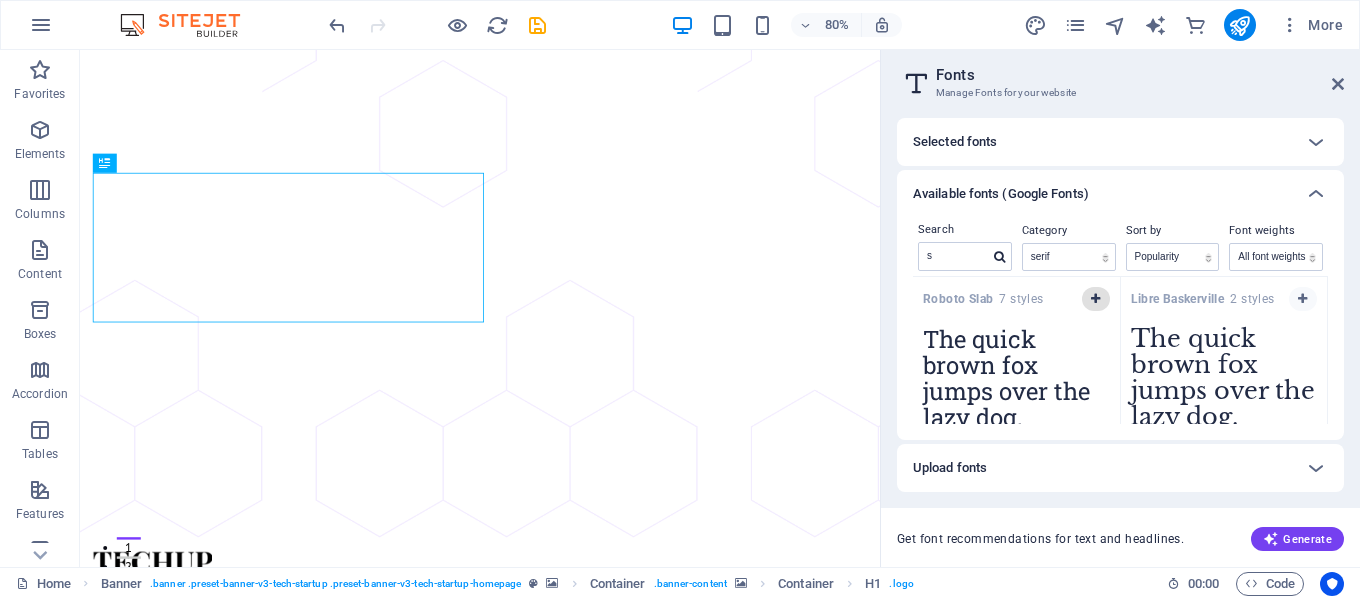 click at bounding box center (1096, 299) 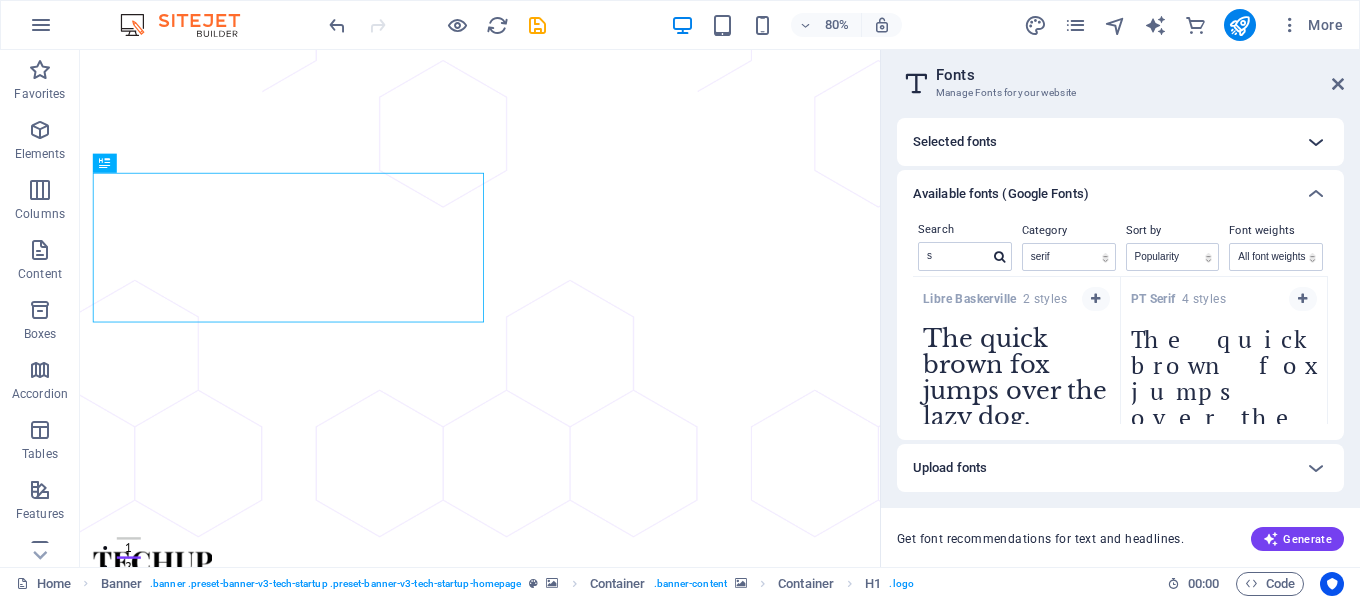 click at bounding box center (1316, 142) 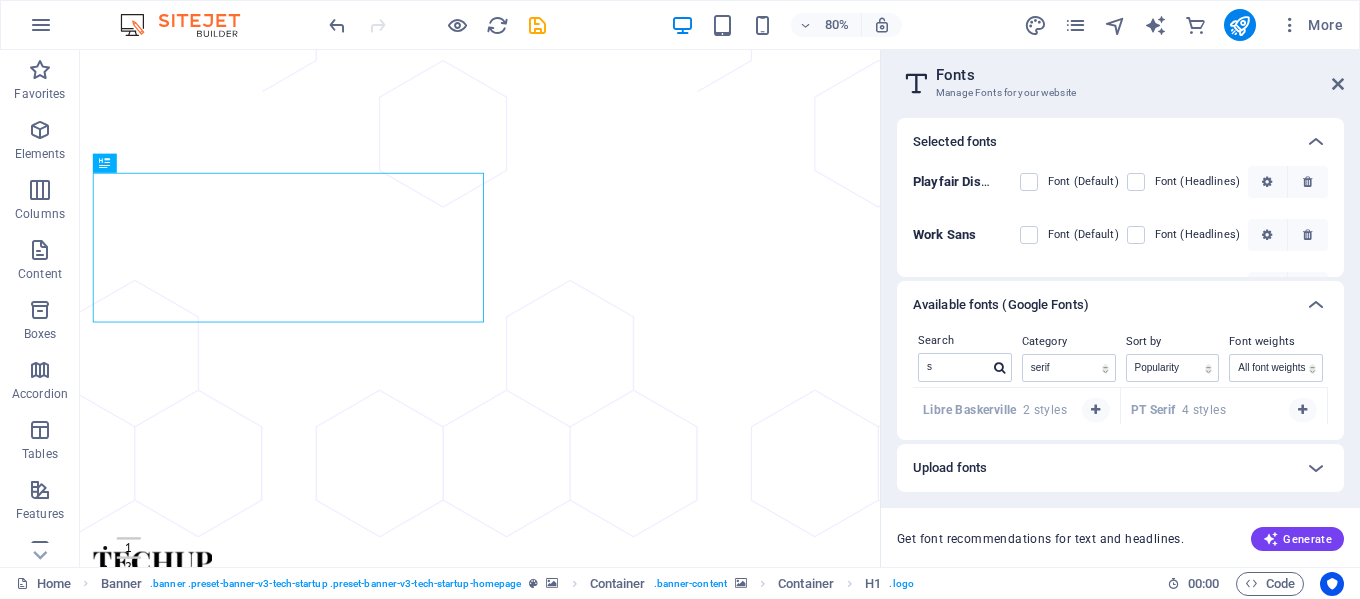 scroll, scrollTop: 96, scrollLeft: 0, axis: vertical 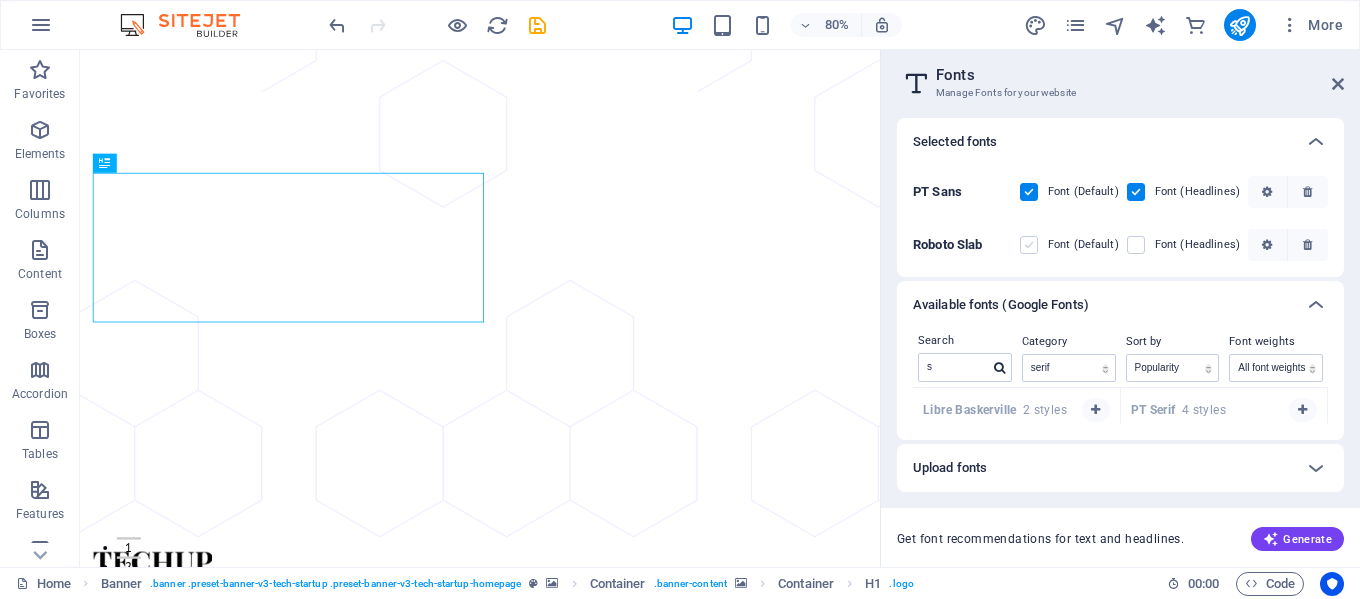 click at bounding box center [1029, 245] 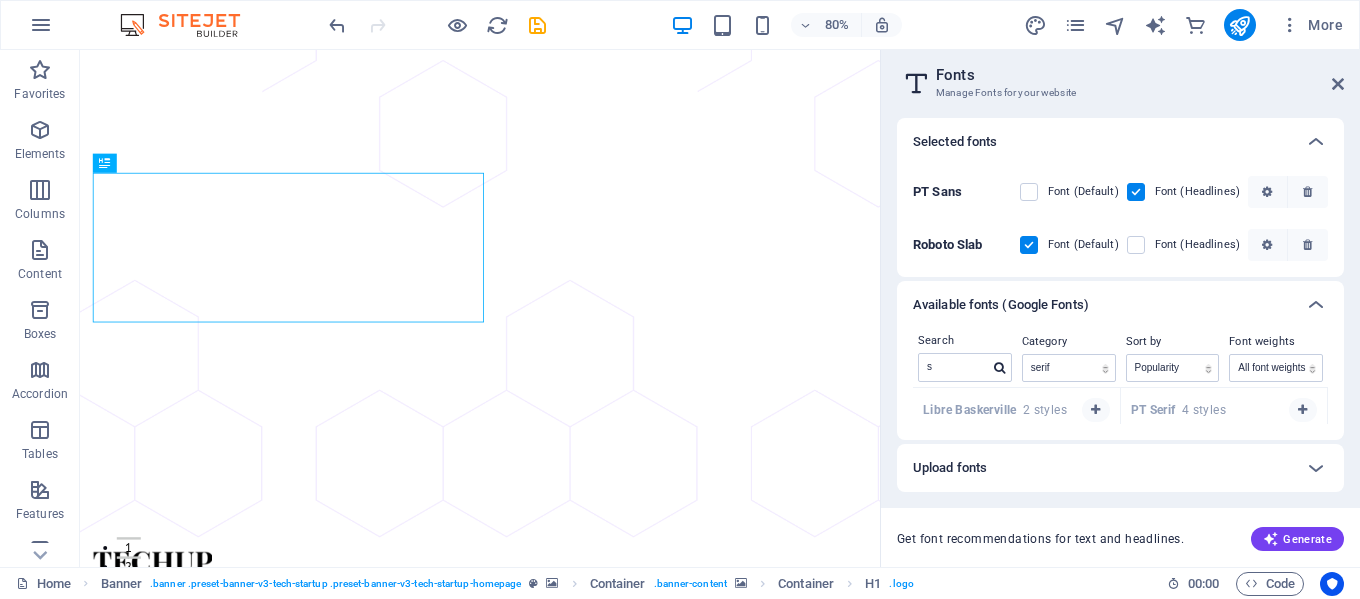 click on "Roboto Slab Font (Default) Font (Headlines)" at bounding box center (1120, 239) 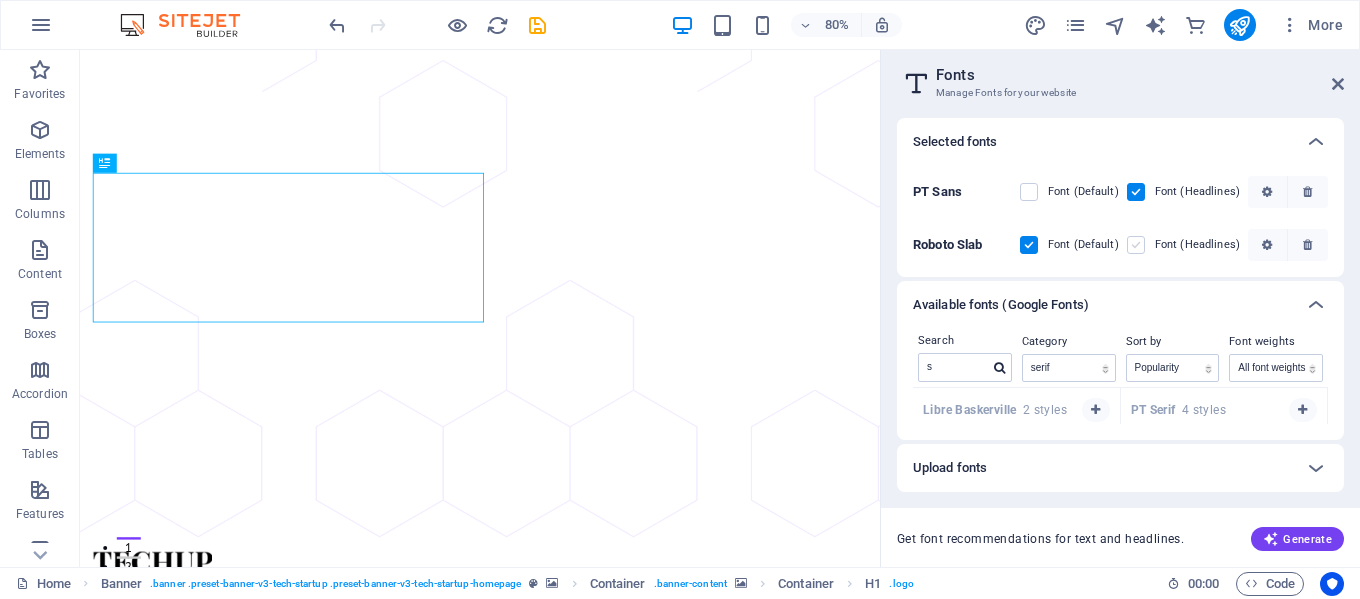 click at bounding box center [1136, 245] 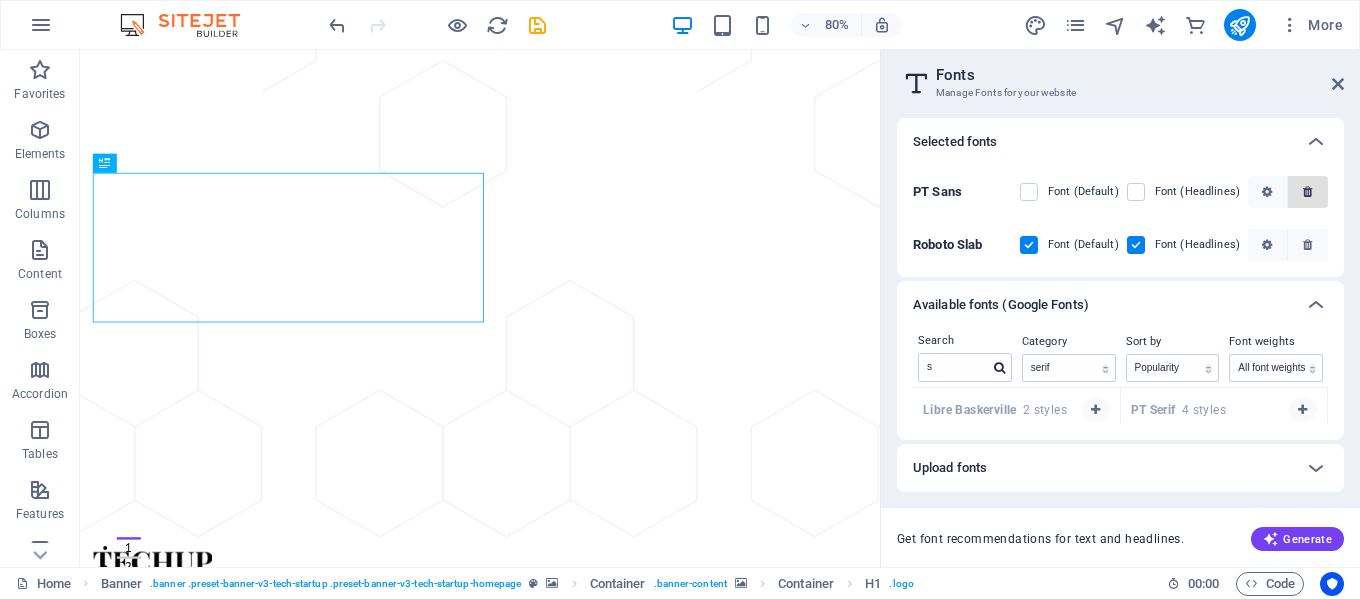 click at bounding box center [1307, 192] 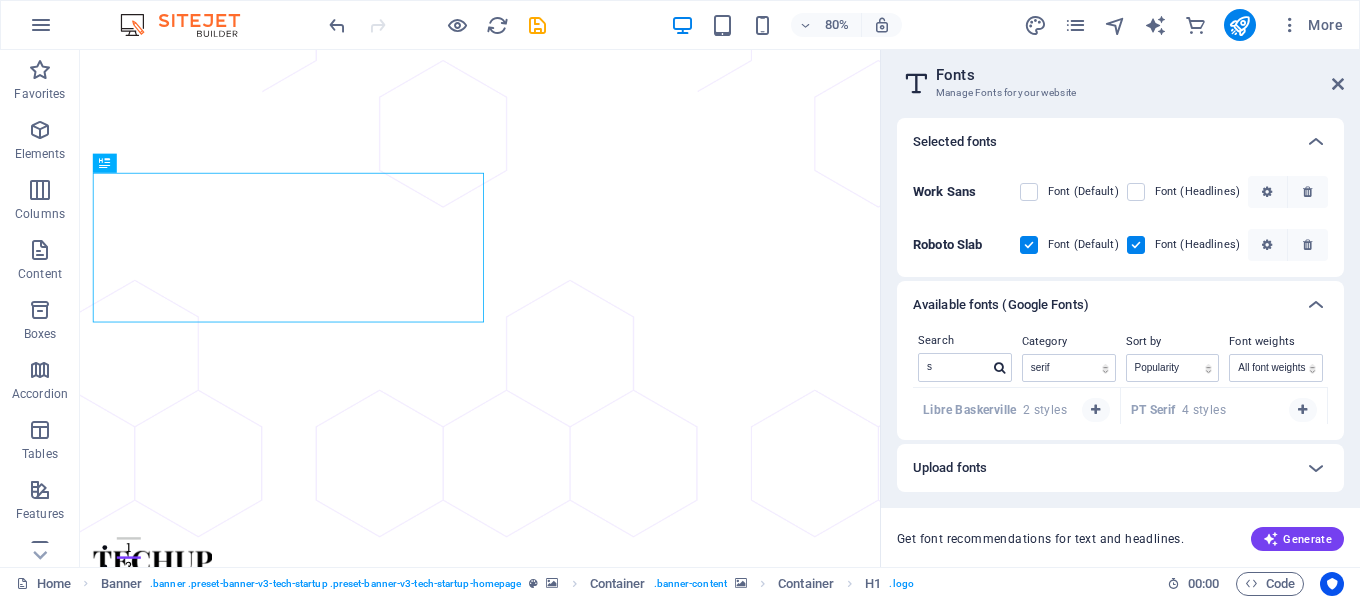 scroll, scrollTop: 0, scrollLeft: 0, axis: both 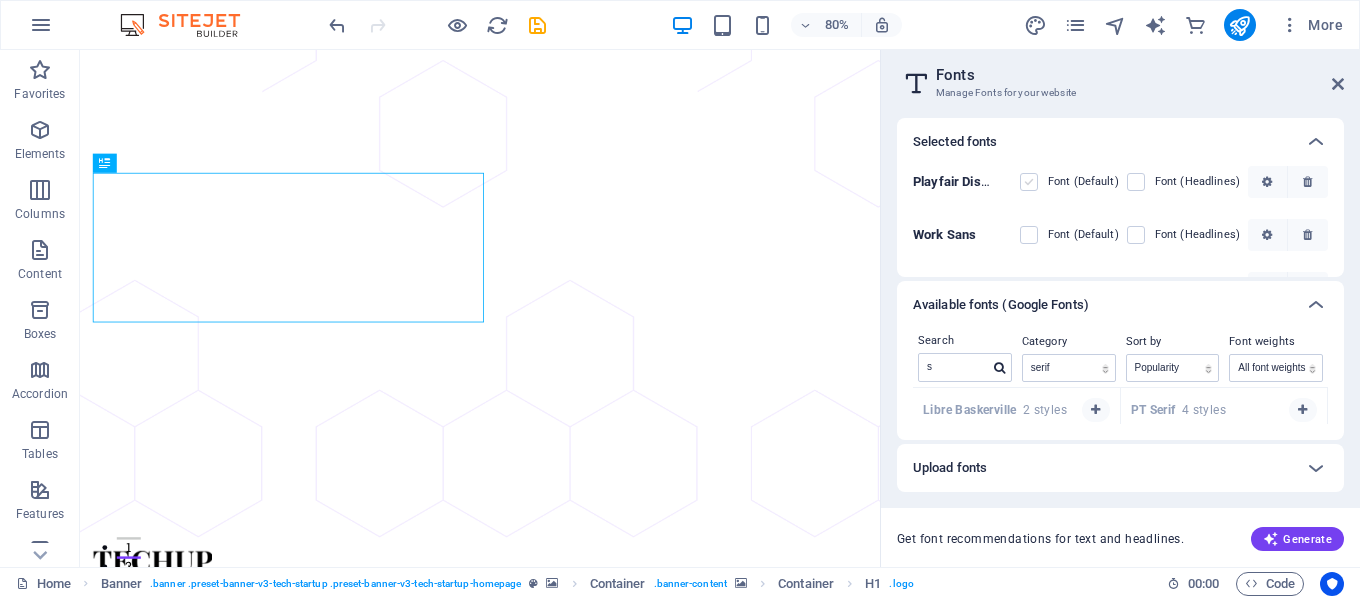 click at bounding box center [1029, 182] 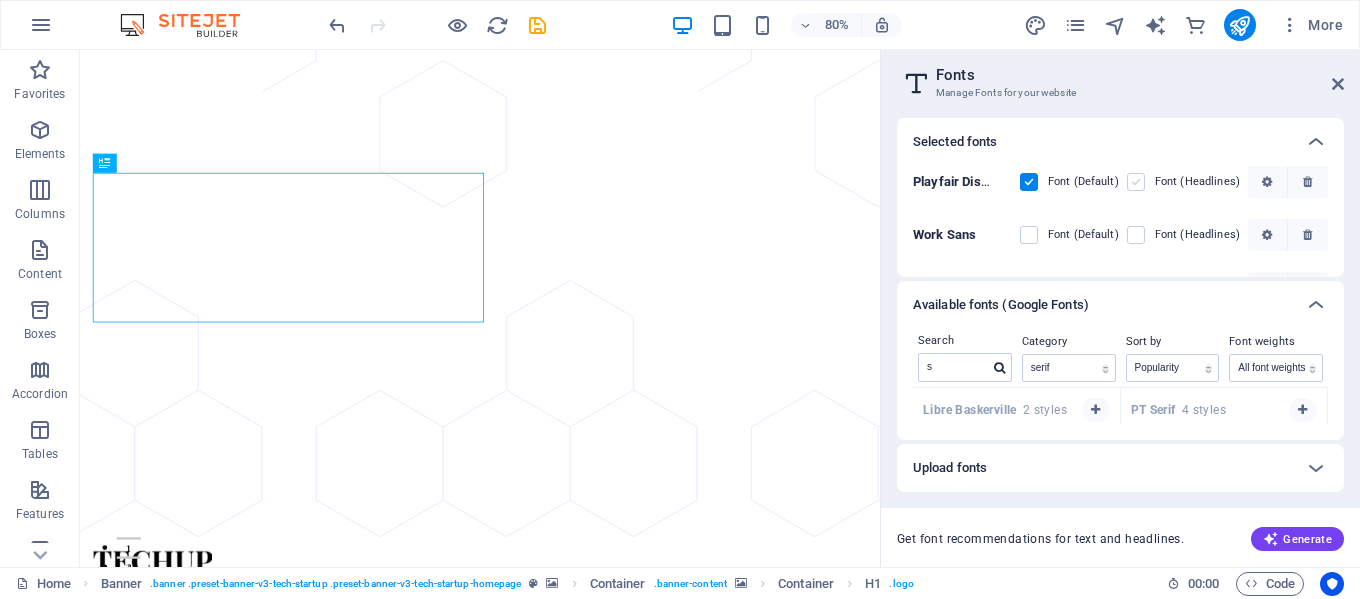 click at bounding box center [1136, 182] 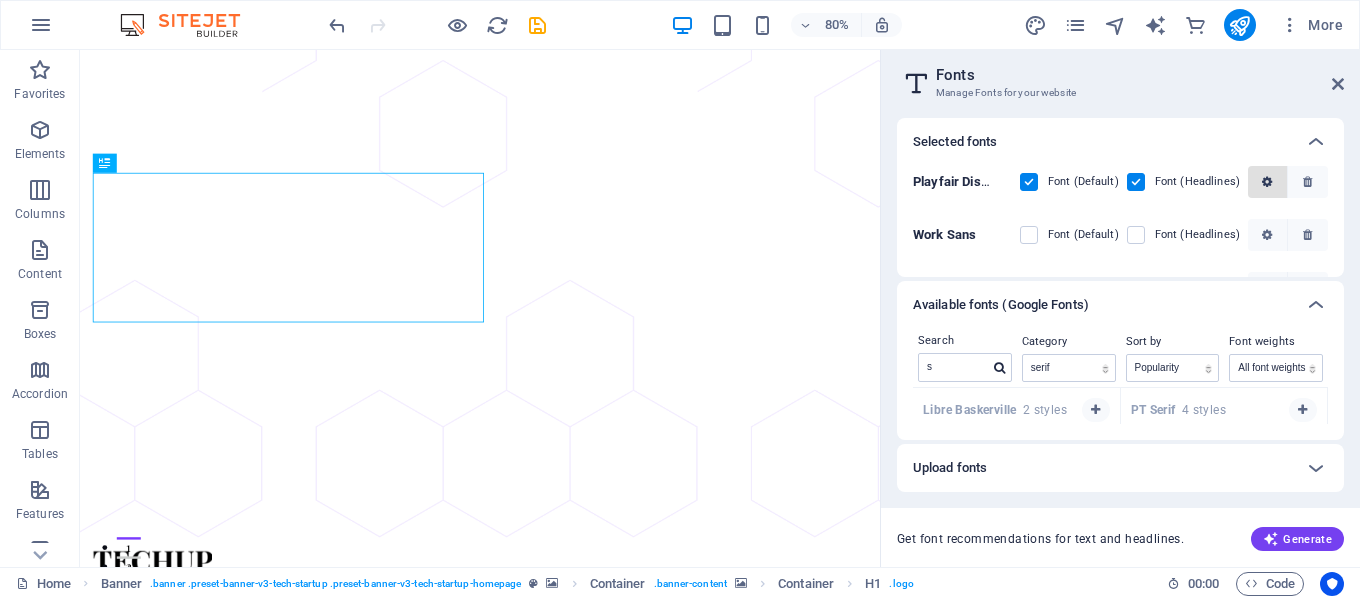 click at bounding box center (1268, 182) 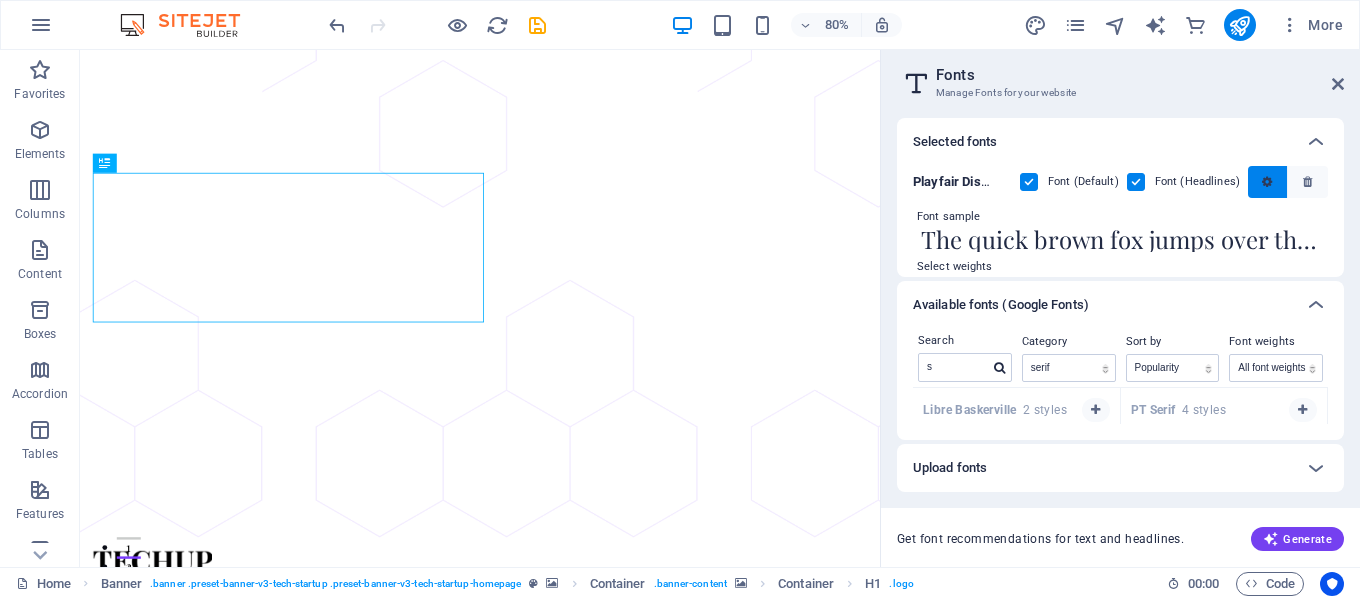 click at bounding box center (1268, 182) 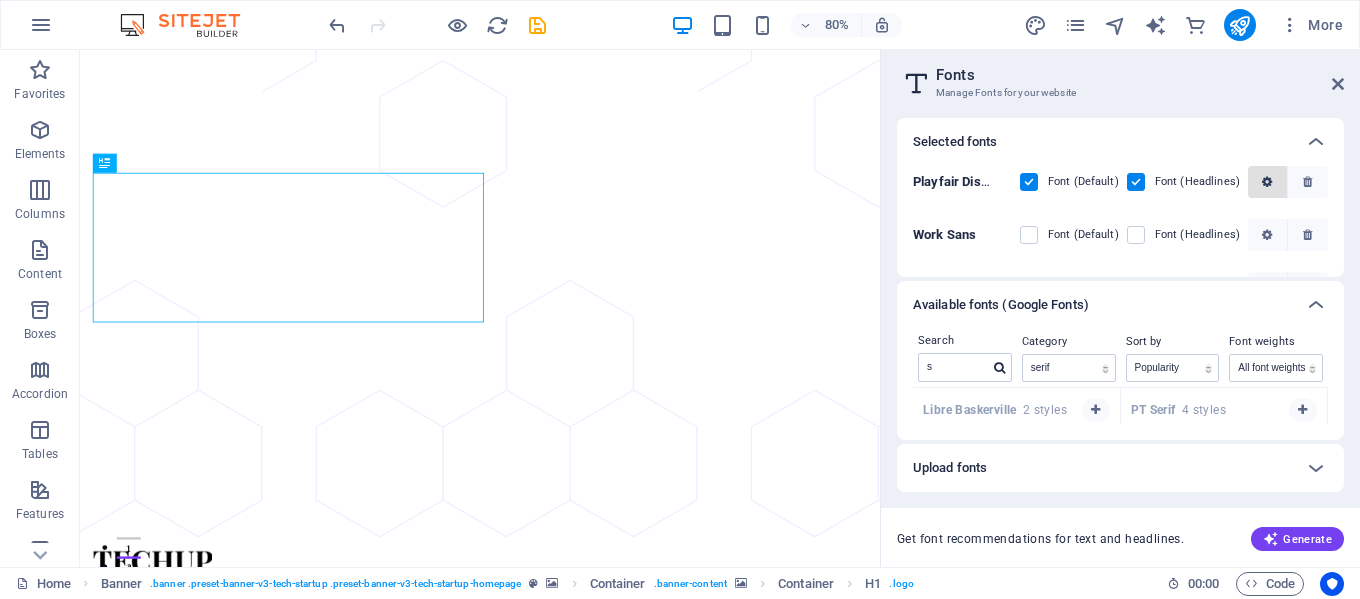 click at bounding box center (1268, 182) 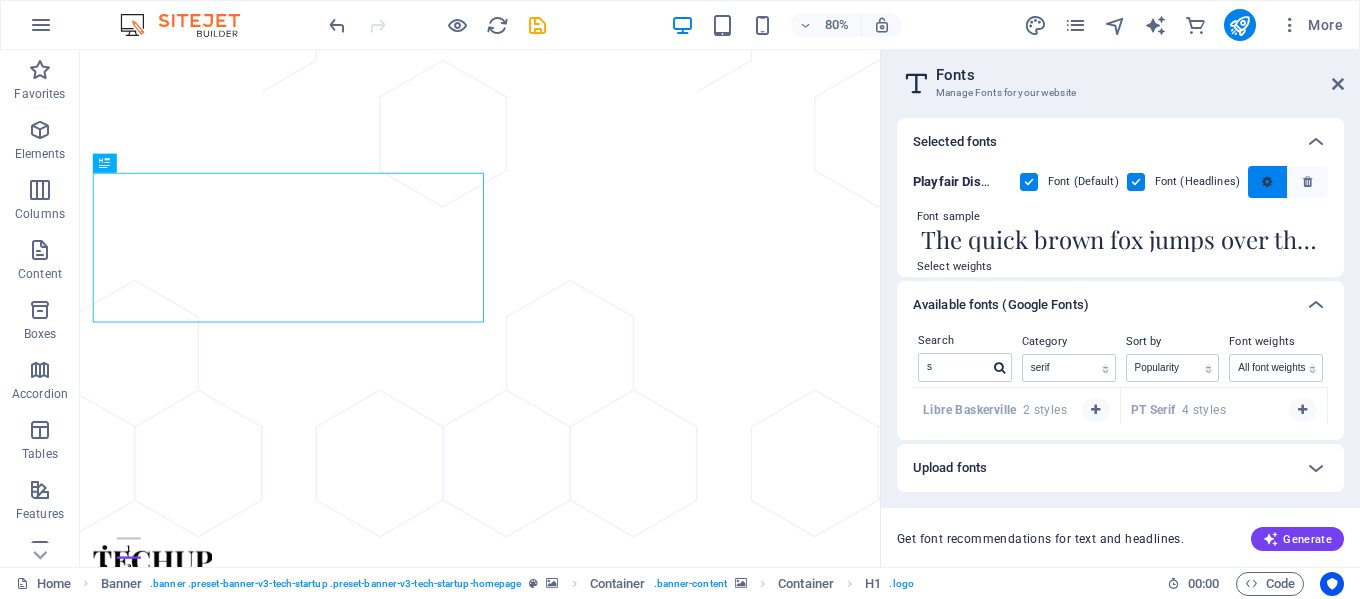 click at bounding box center [1268, 182] 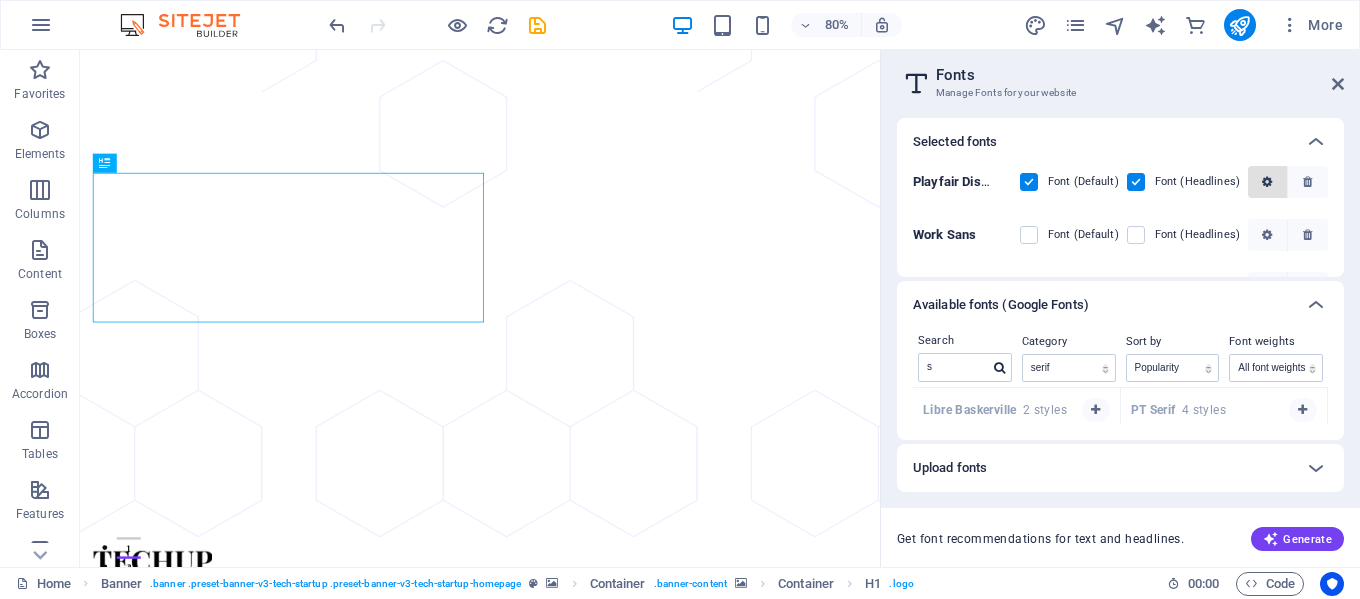 scroll, scrollTop: 43, scrollLeft: 0, axis: vertical 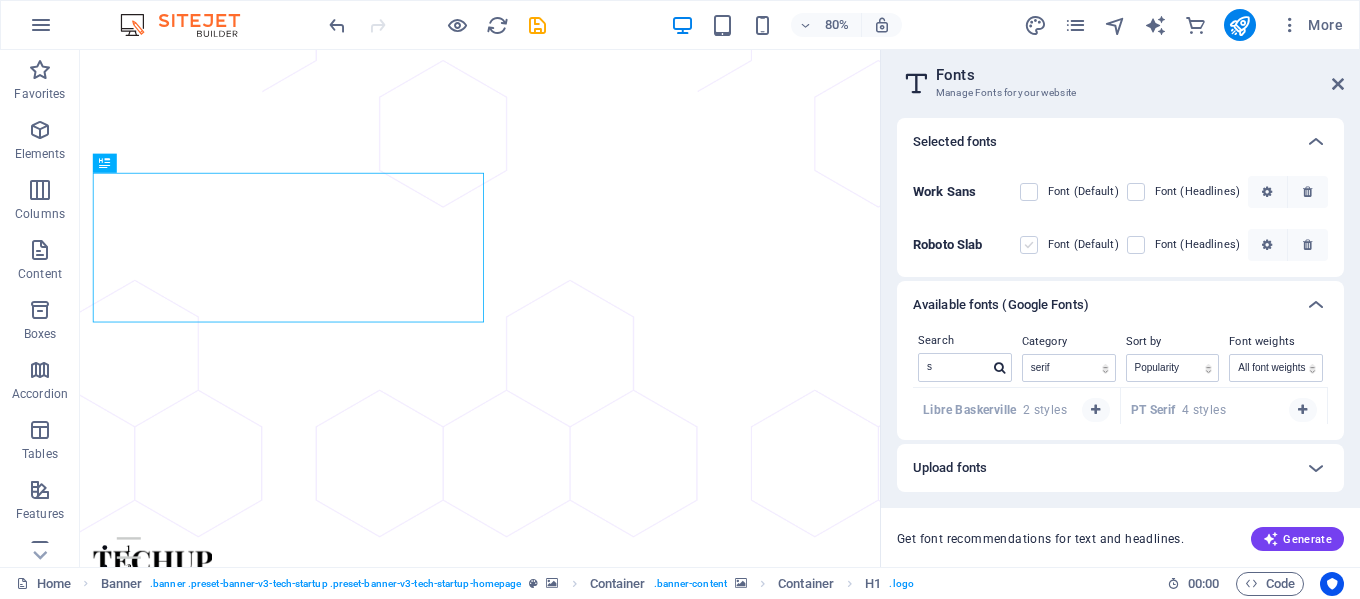 click at bounding box center [1029, 245] 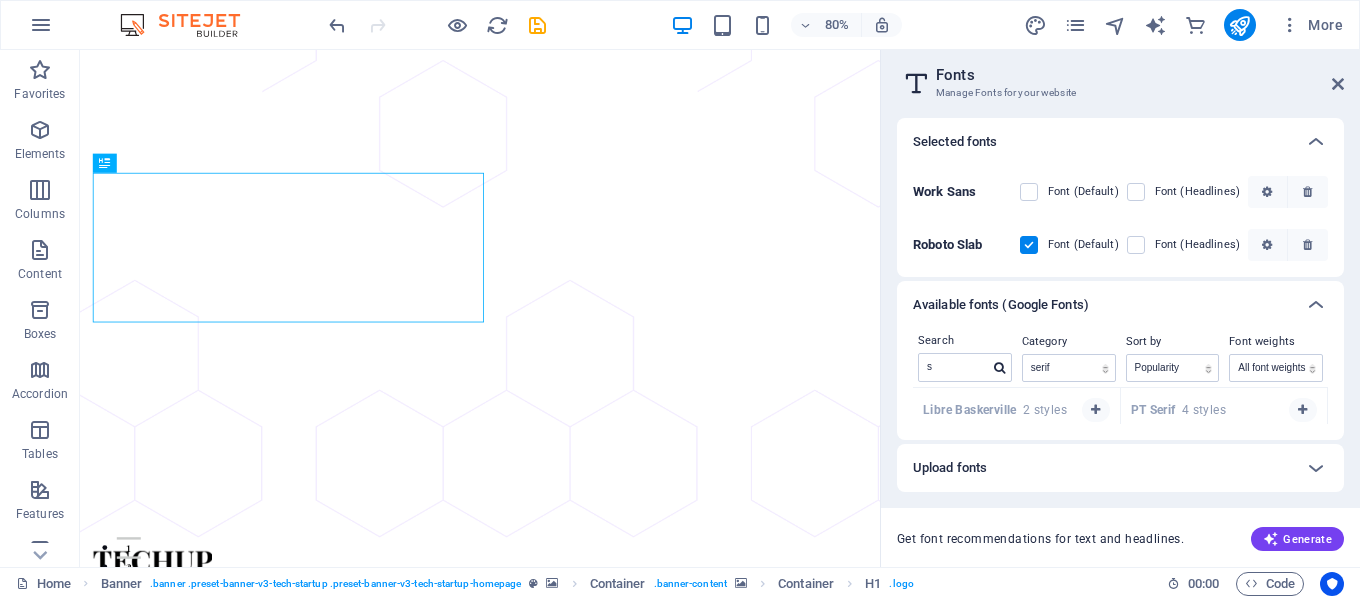 click at bounding box center (1136, 245) 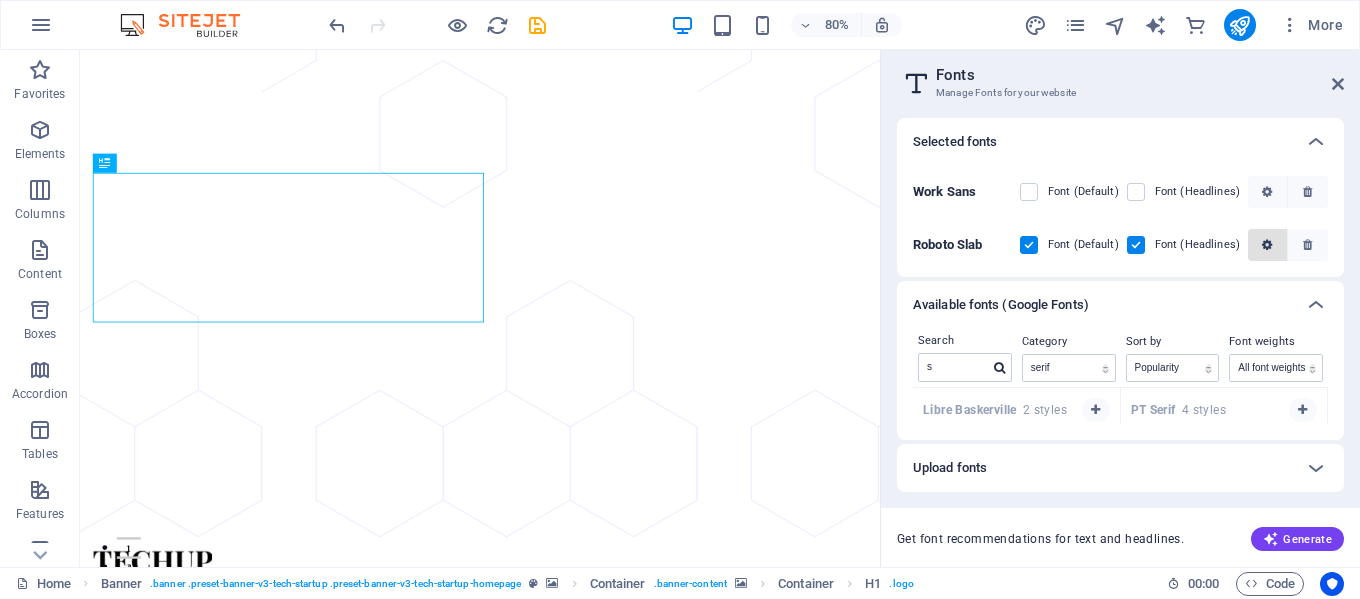 click at bounding box center (1267, 245) 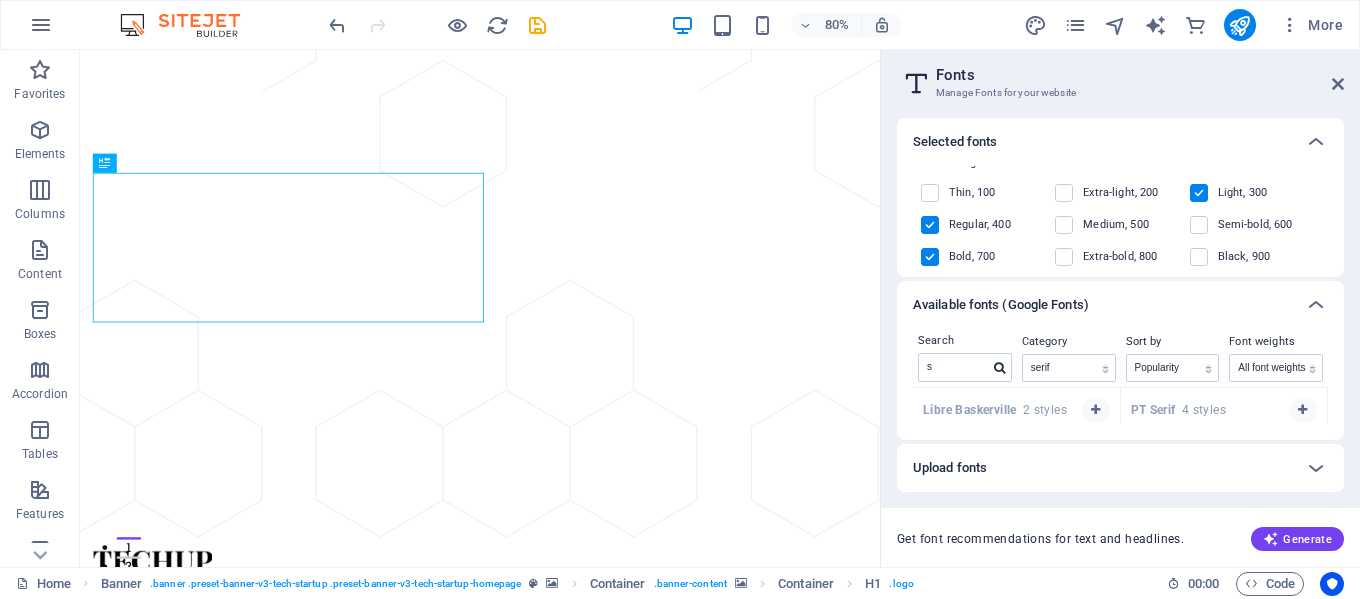 scroll, scrollTop: 350, scrollLeft: 0, axis: vertical 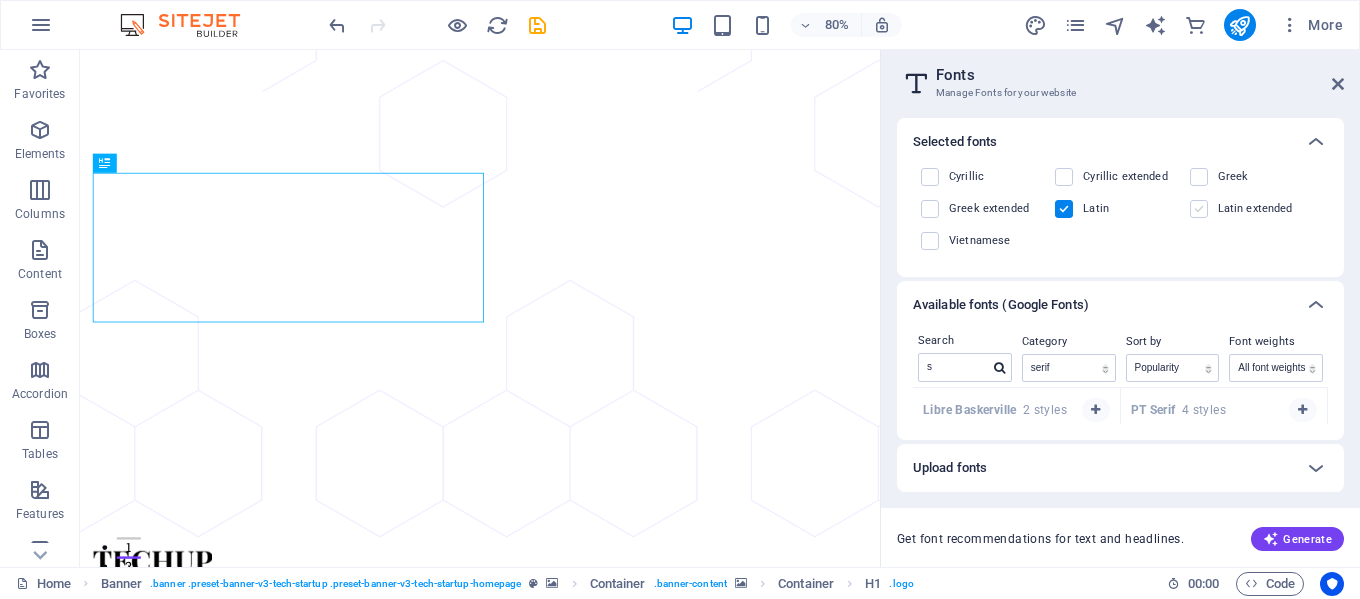 click at bounding box center [1199, 209] 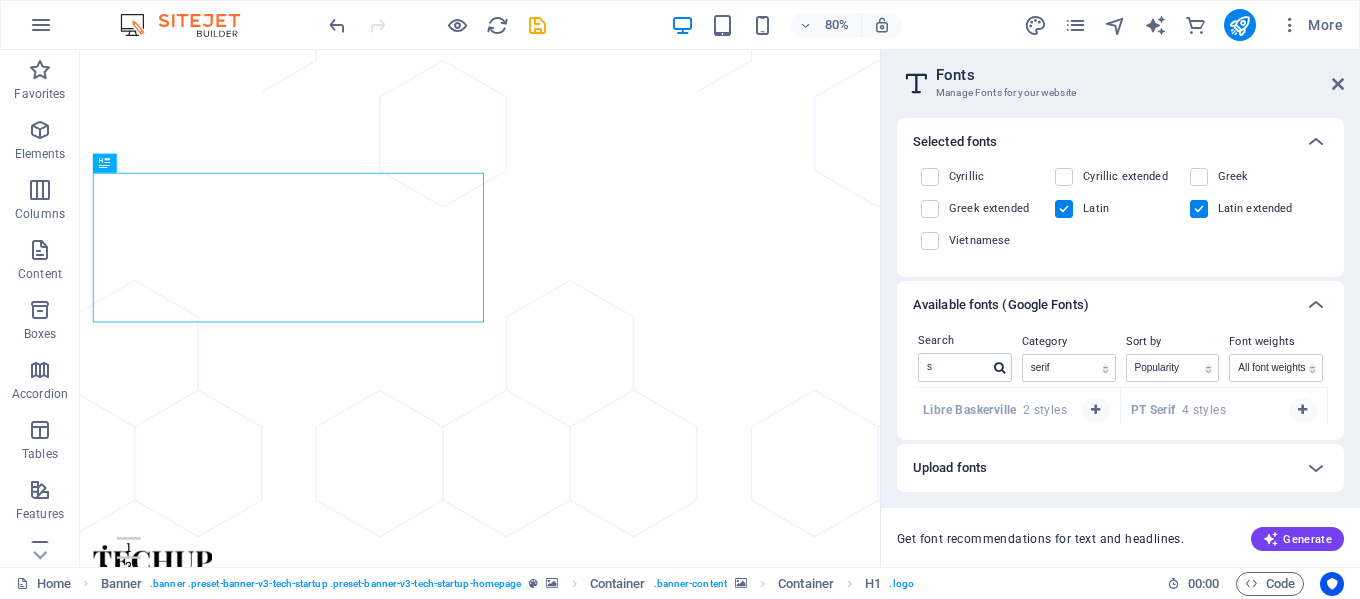scroll, scrollTop: 183, scrollLeft: 0, axis: vertical 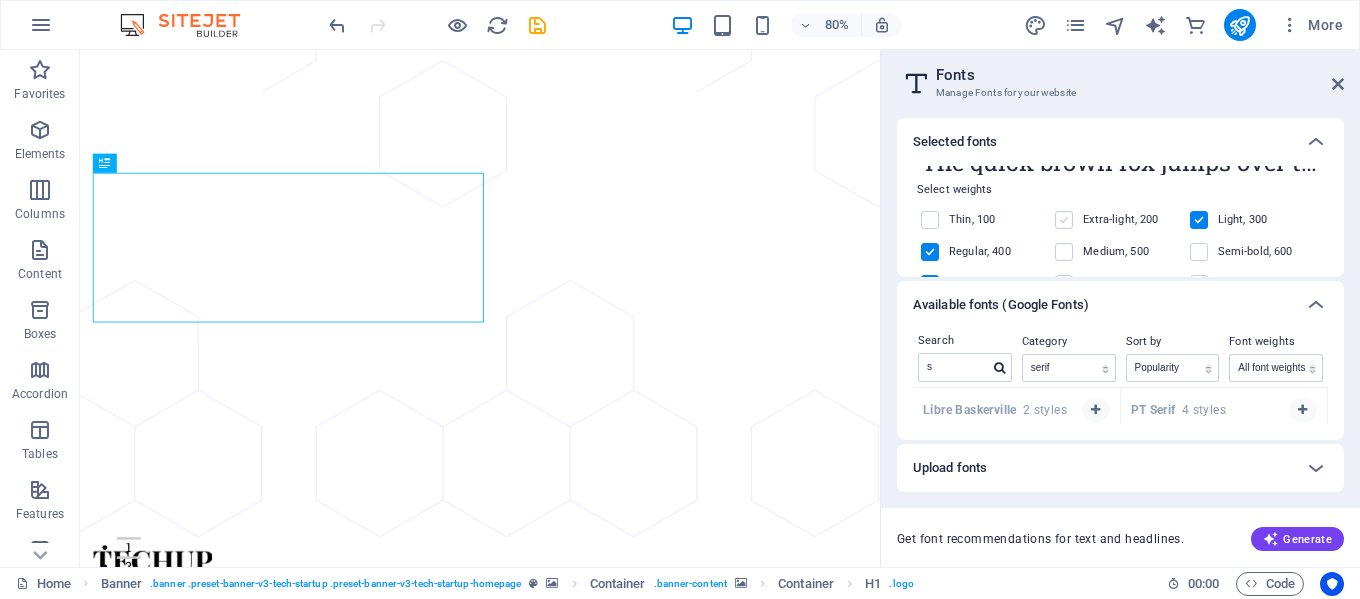 click at bounding box center [1064, 220] 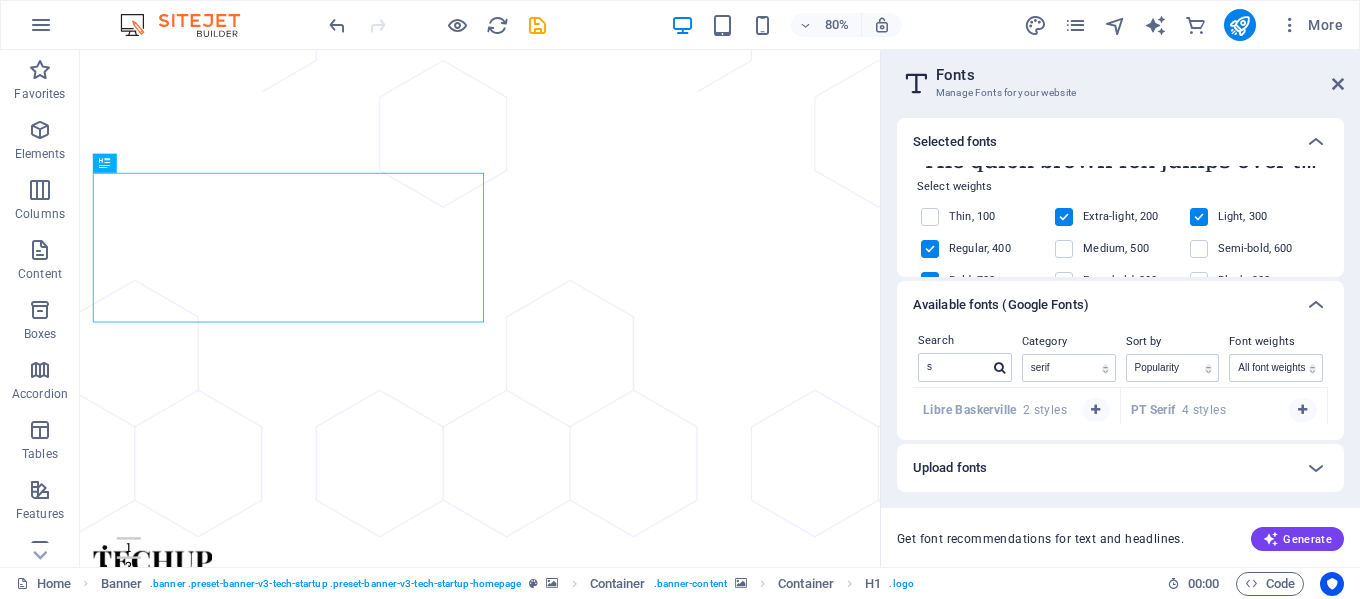 scroll, scrollTop: 183, scrollLeft: 0, axis: vertical 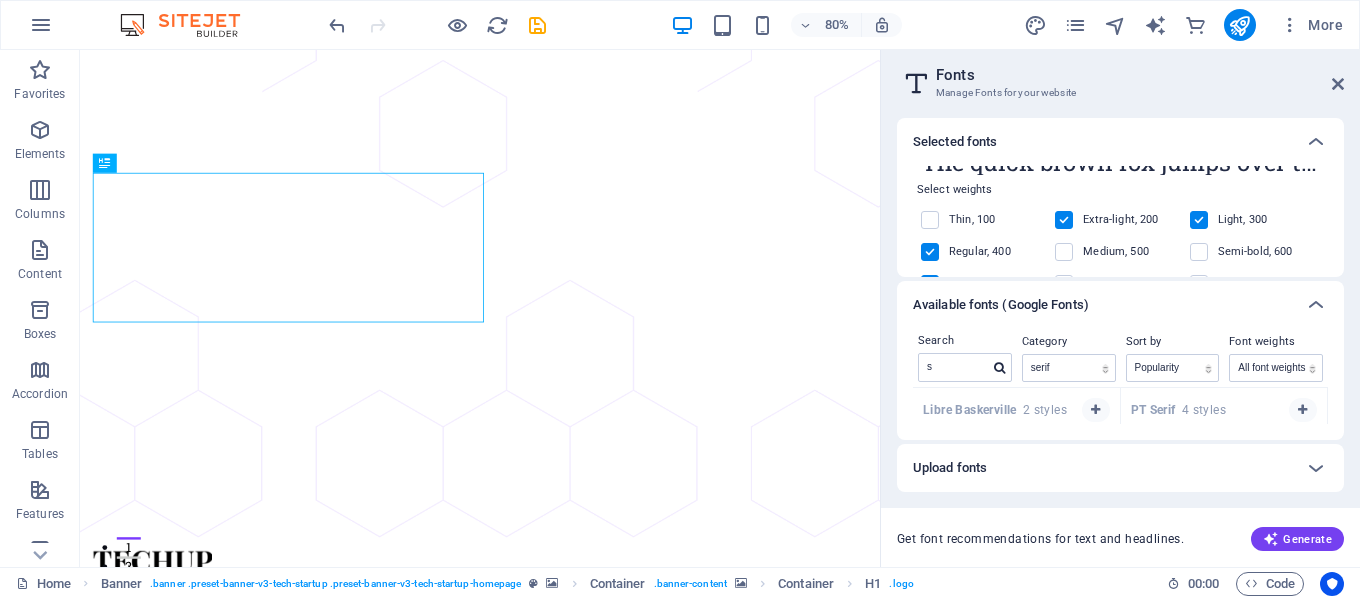 click at bounding box center [1064, 220] 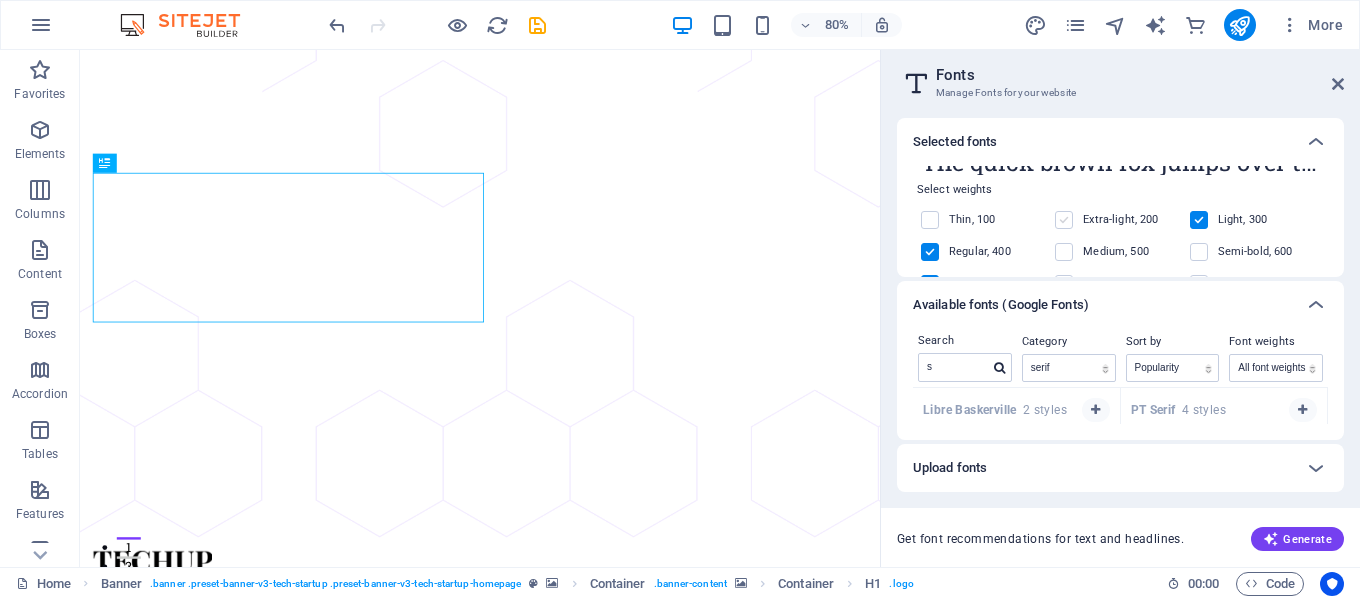 scroll, scrollTop: 183, scrollLeft: 0, axis: vertical 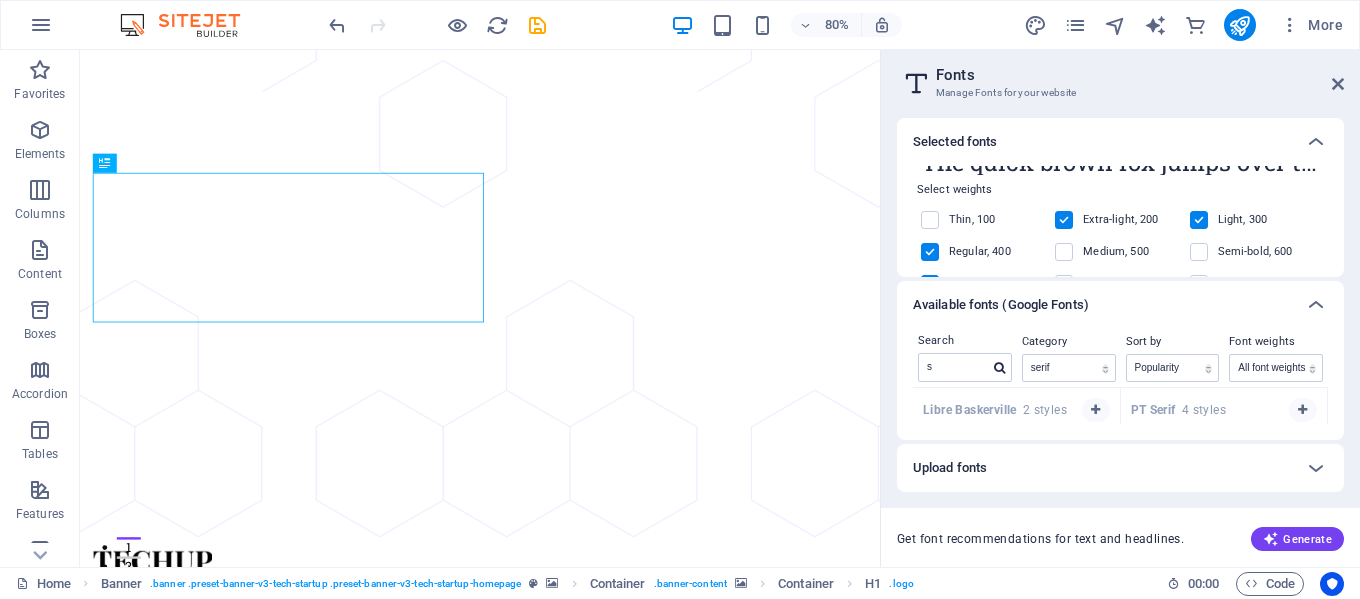 click at bounding box center (1064, 220) 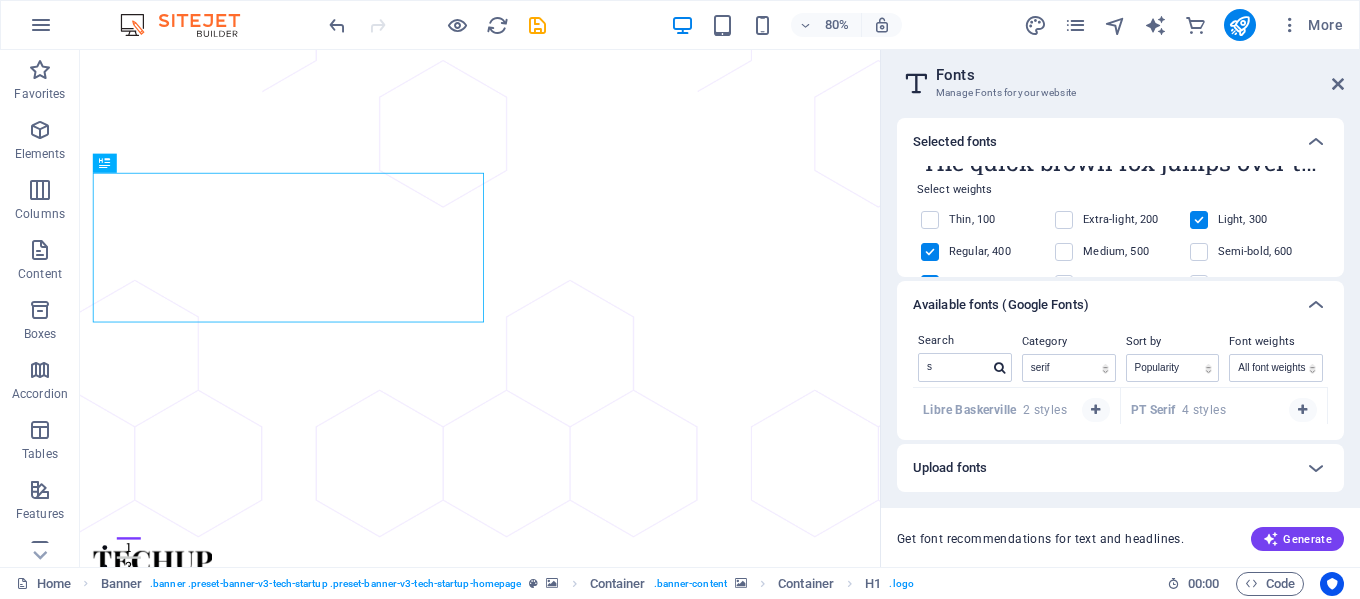 scroll, scrollTop: 350, scrollLeft: 0, axis: vertical 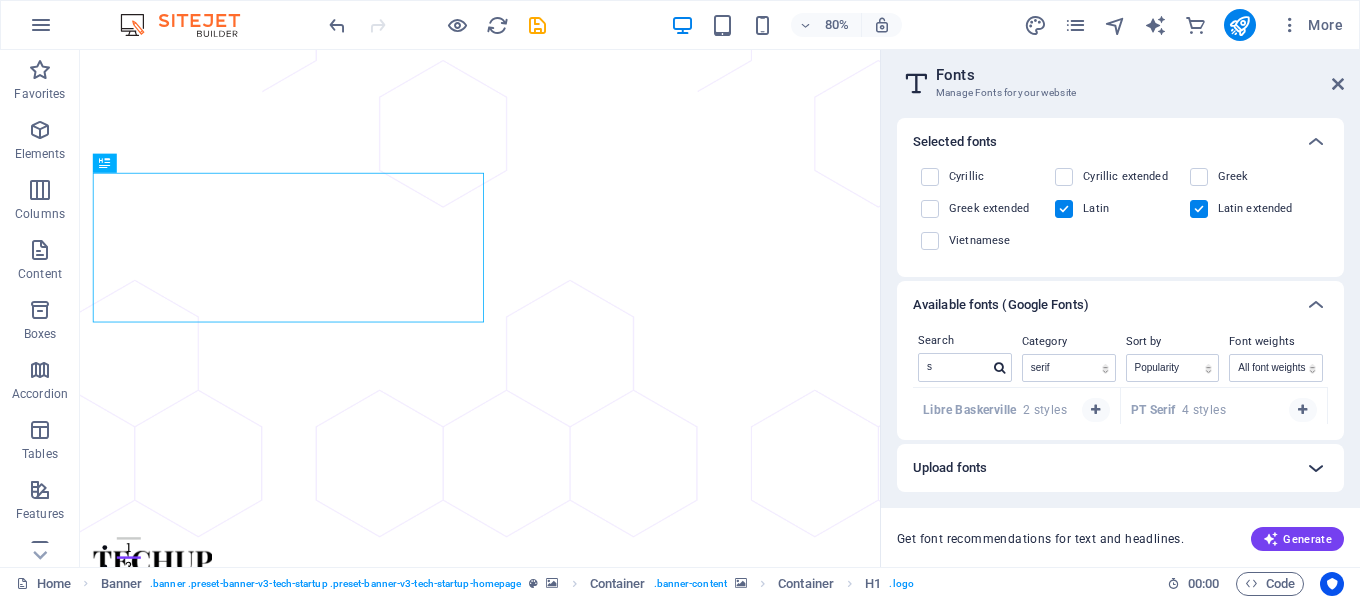 click at bounding box center [1316, 468] 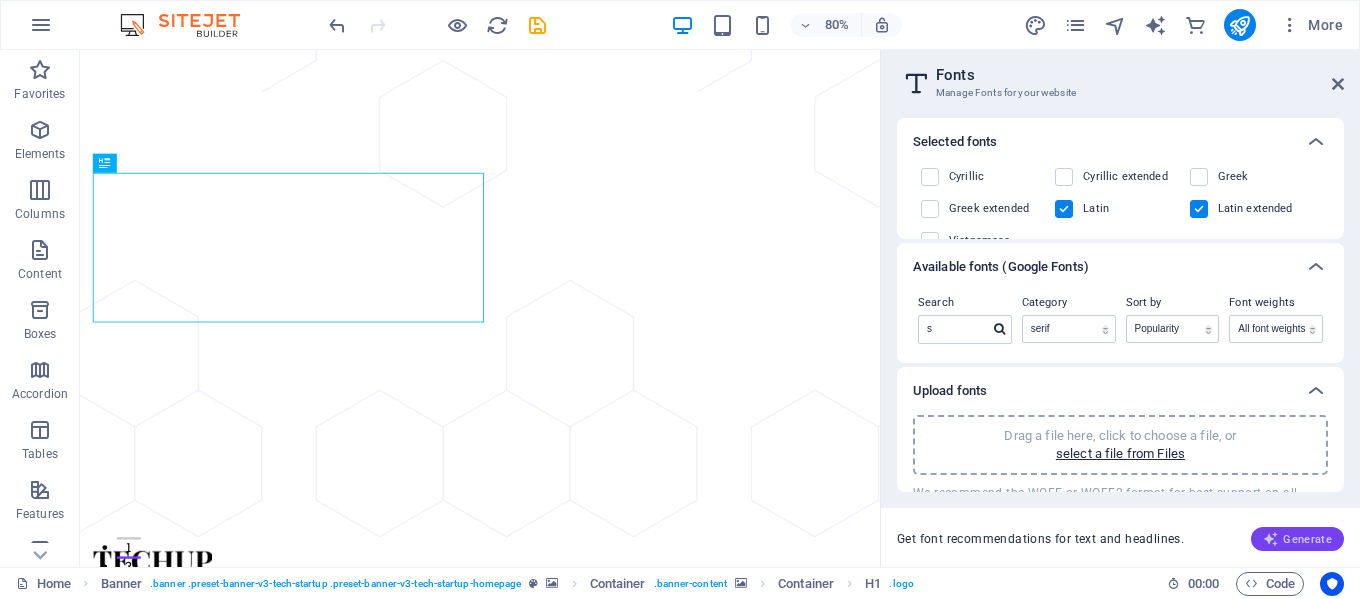 click on "Generate" at bounding box center (1297, 539) 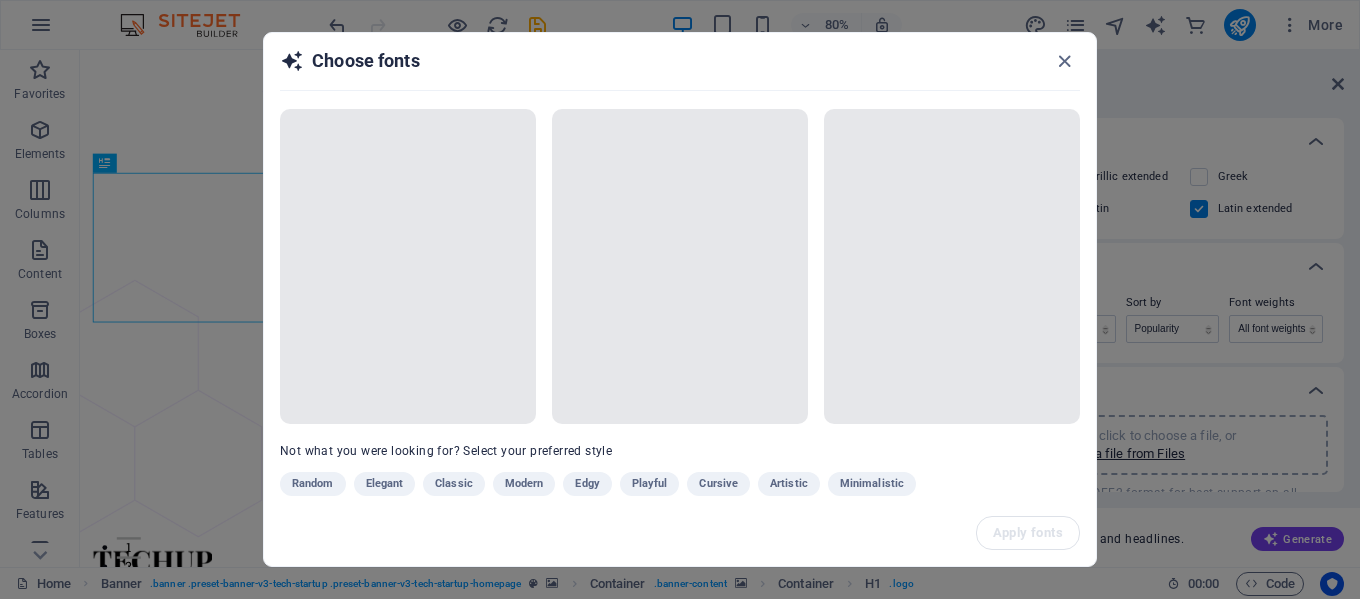 scroll, scrollTop: 69, scrollLeft: 0, axis: vertical 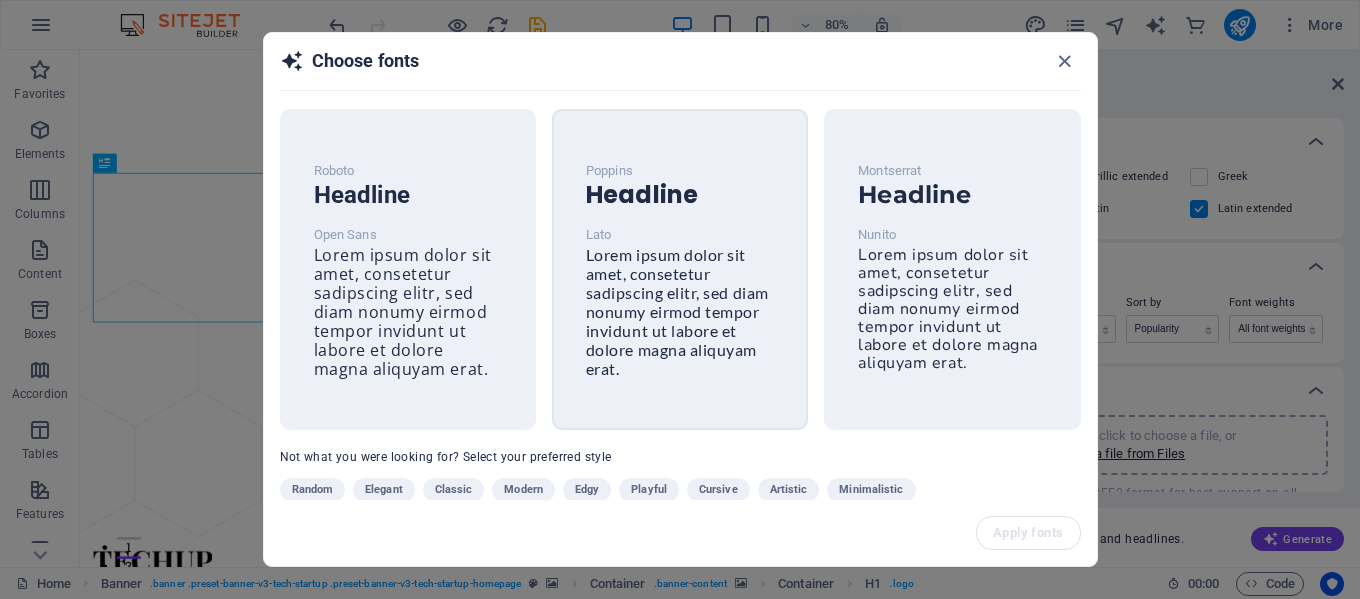 click on "Lorem ipsum dolor sit amet, consetetur sadipscing elitr, sed diam nonumy eirmod tempor invidunt ut labore et dolore magna aliquyam erat." at bounding box center (677, 311) 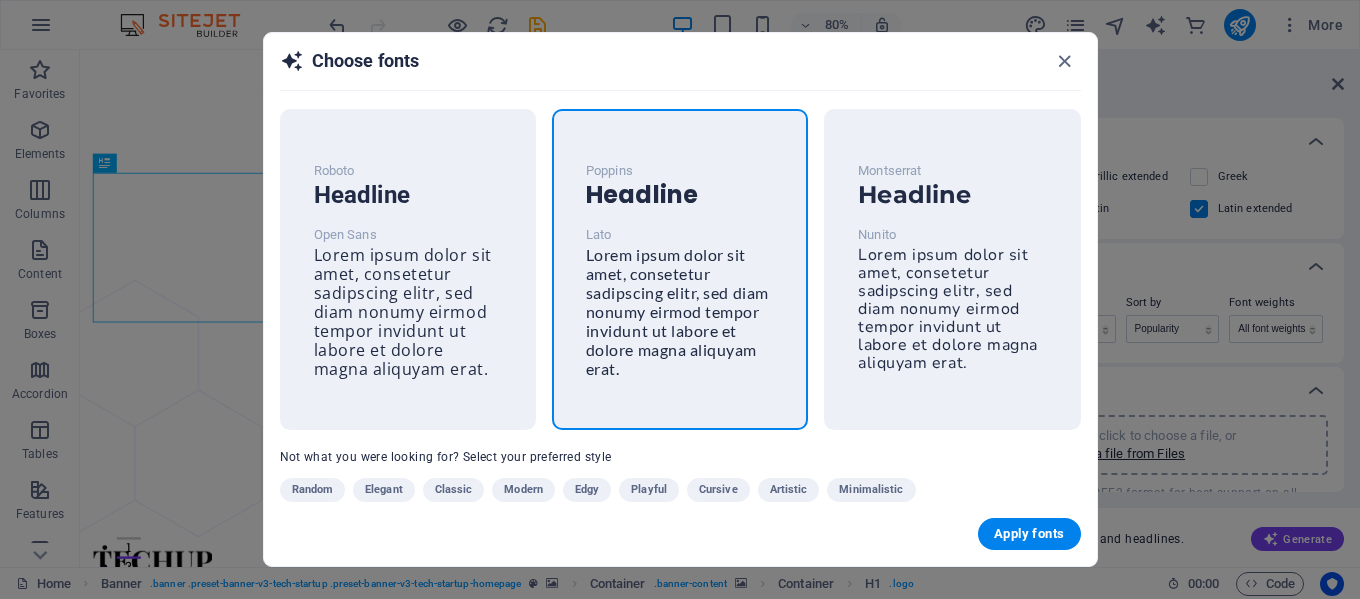 click on "Apply fonts" at bounding box center (680, 534) 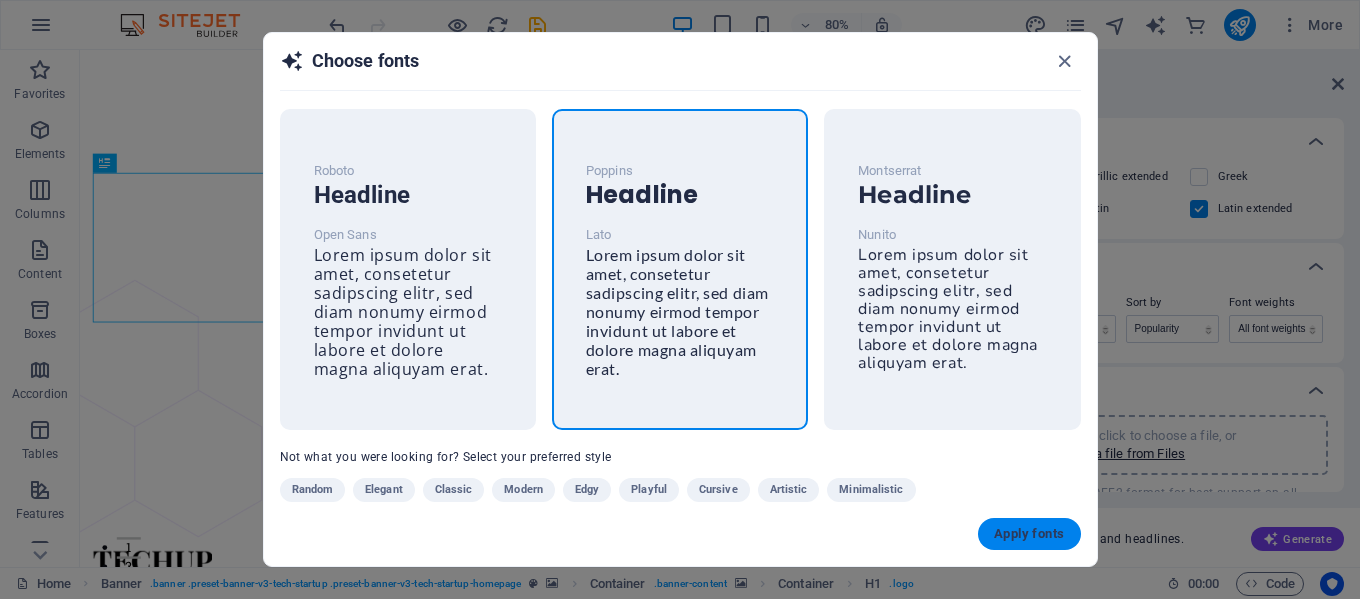 click on "Apply fonts" at bounding box center [1029, 534] 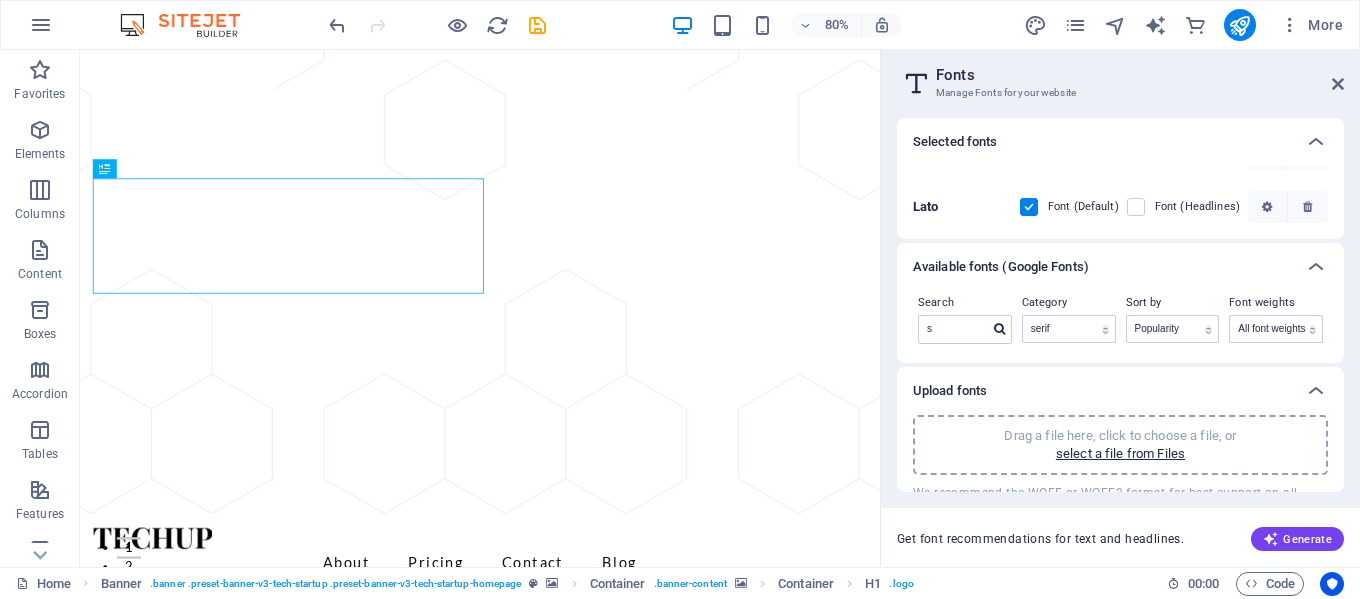 scroll, scrollTop: 0, scrollLeft: 0, axis: both 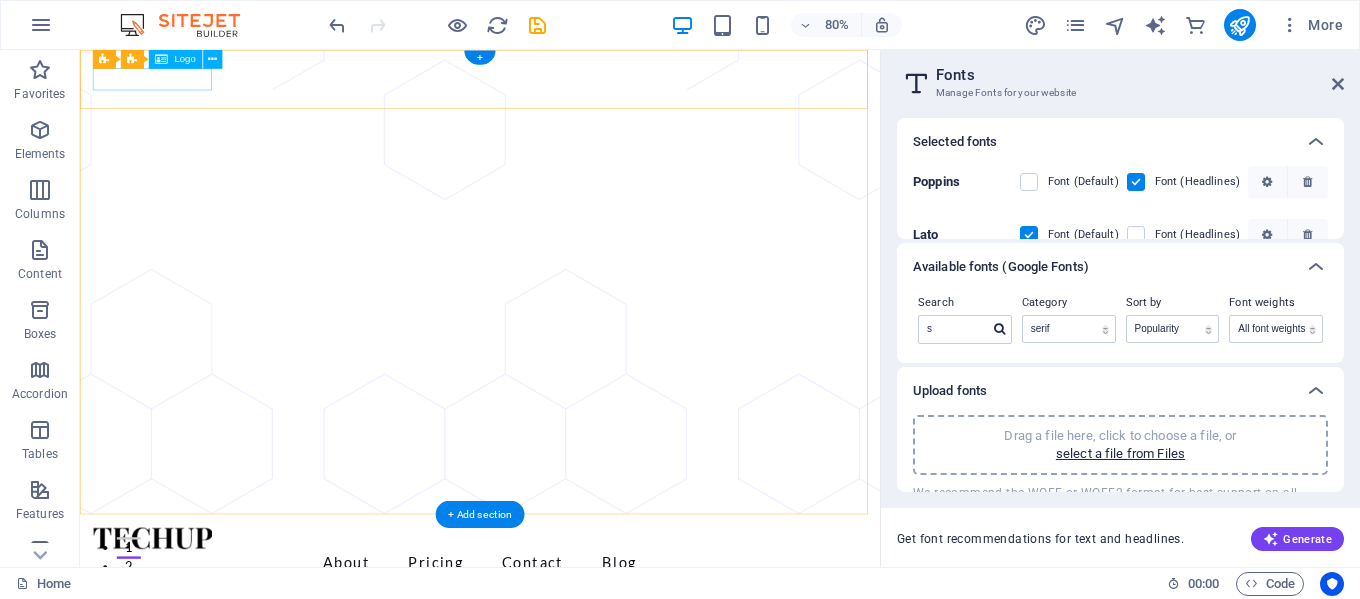click at bounding box center (580, 660) 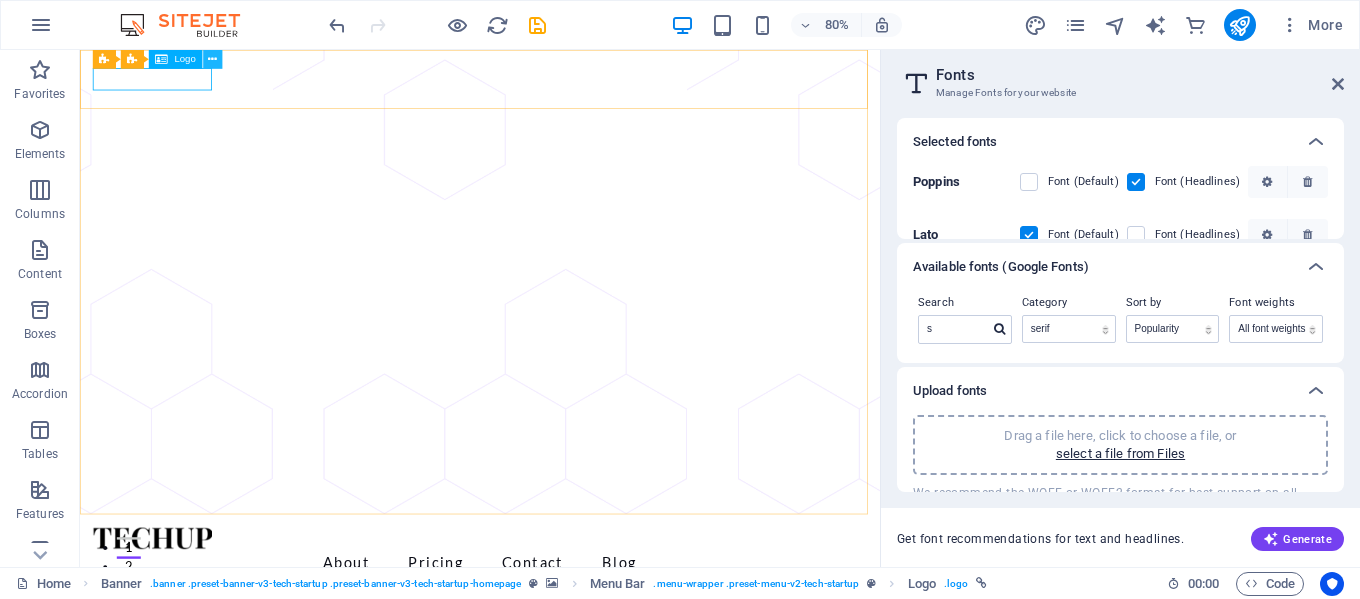 click at bounding box center [212, 59] 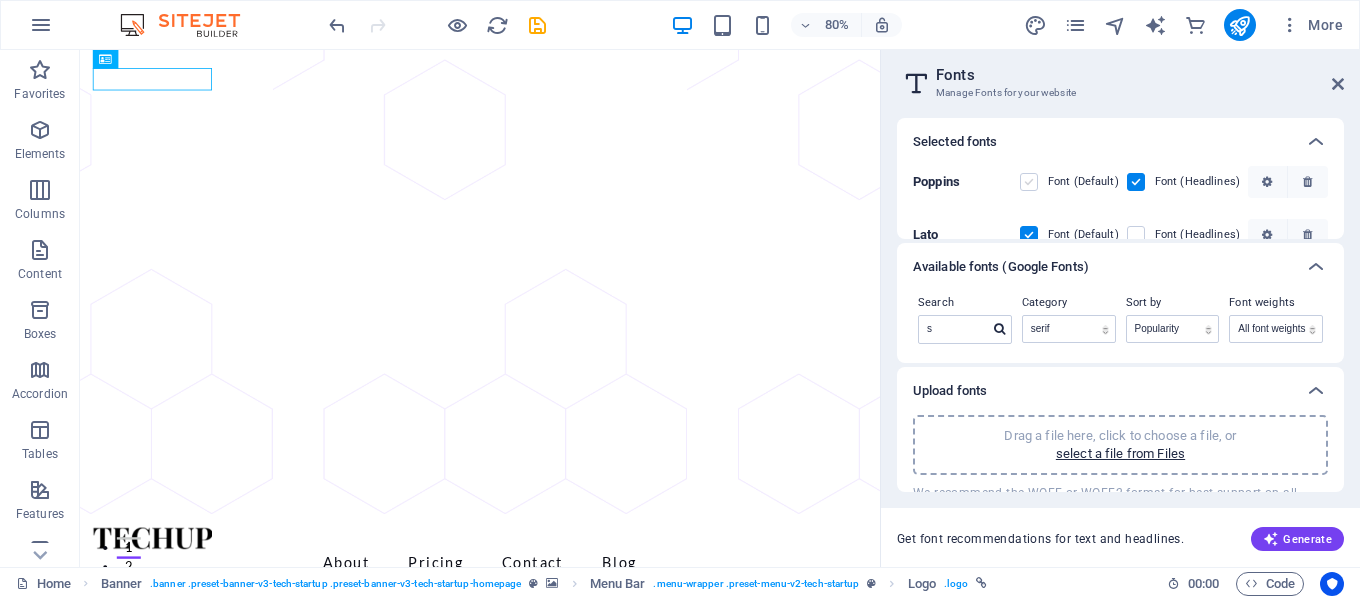 click at bounding box center [1029, 182] 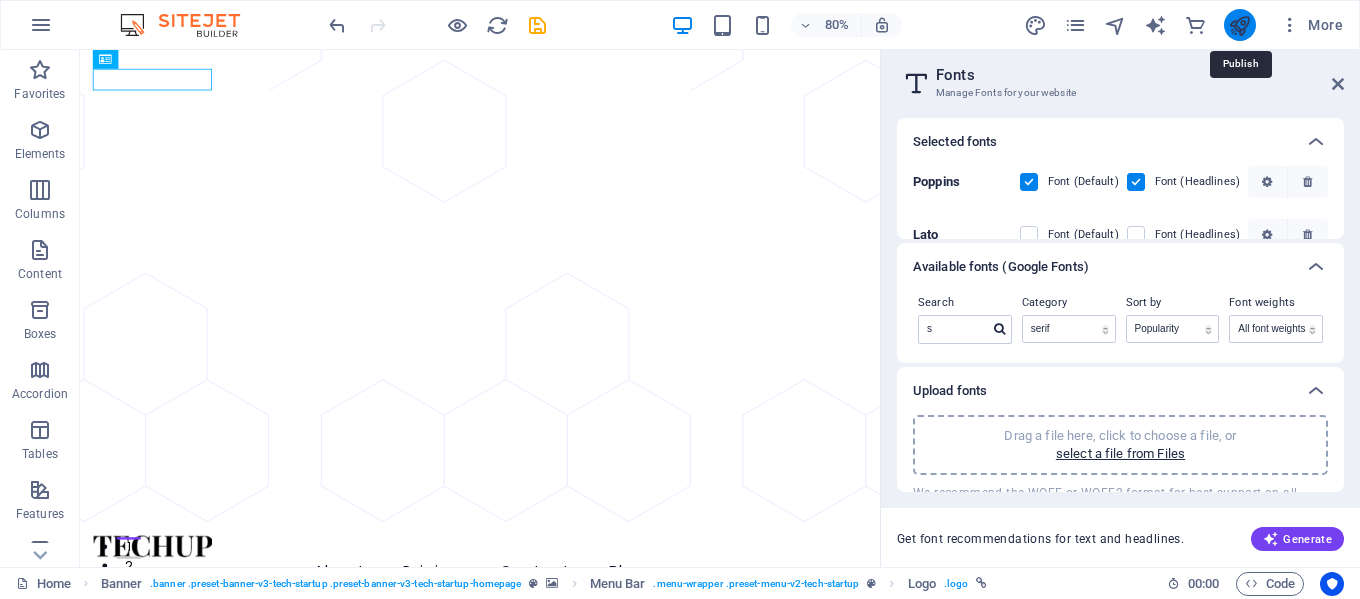 click at bounding box center (1239, 25) 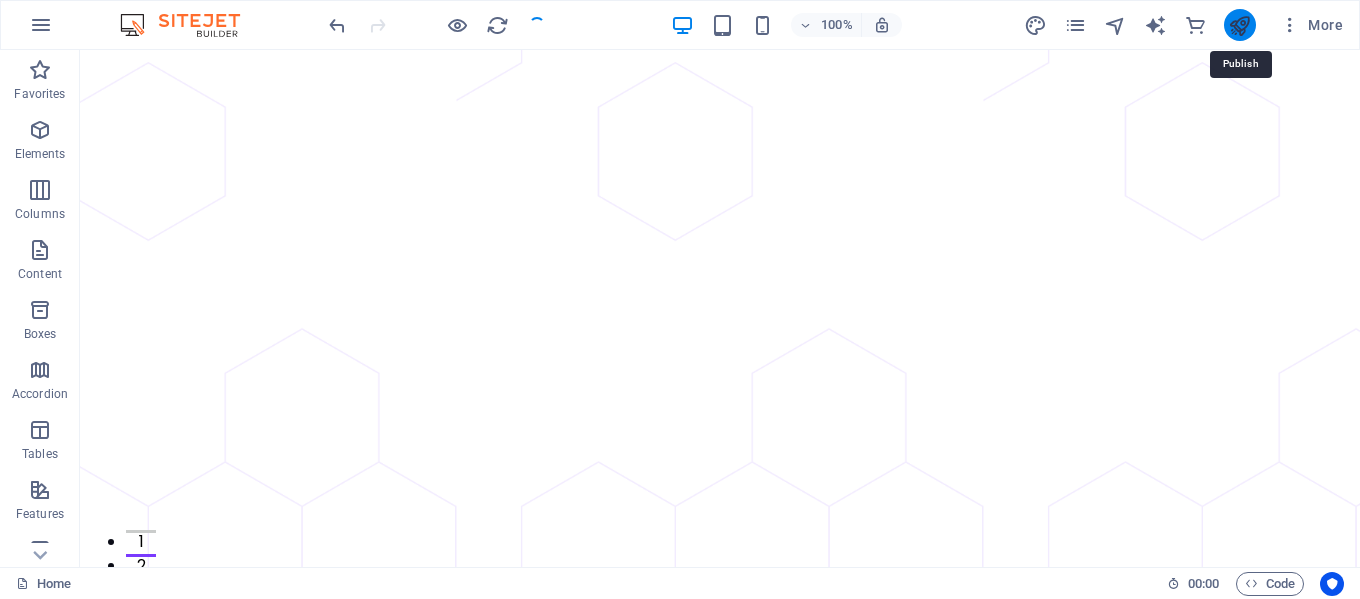 click at bounding box center (1239, 25) 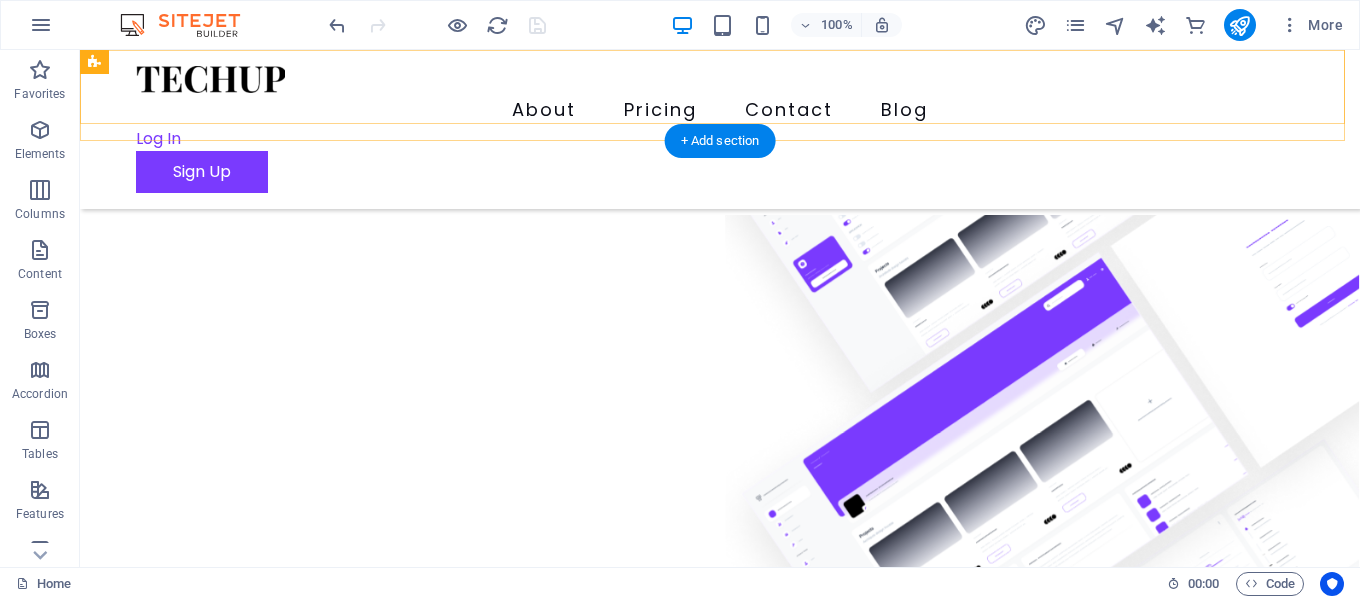 scroll, scrollTop: 0, scrollLeft: 0, axis: both 